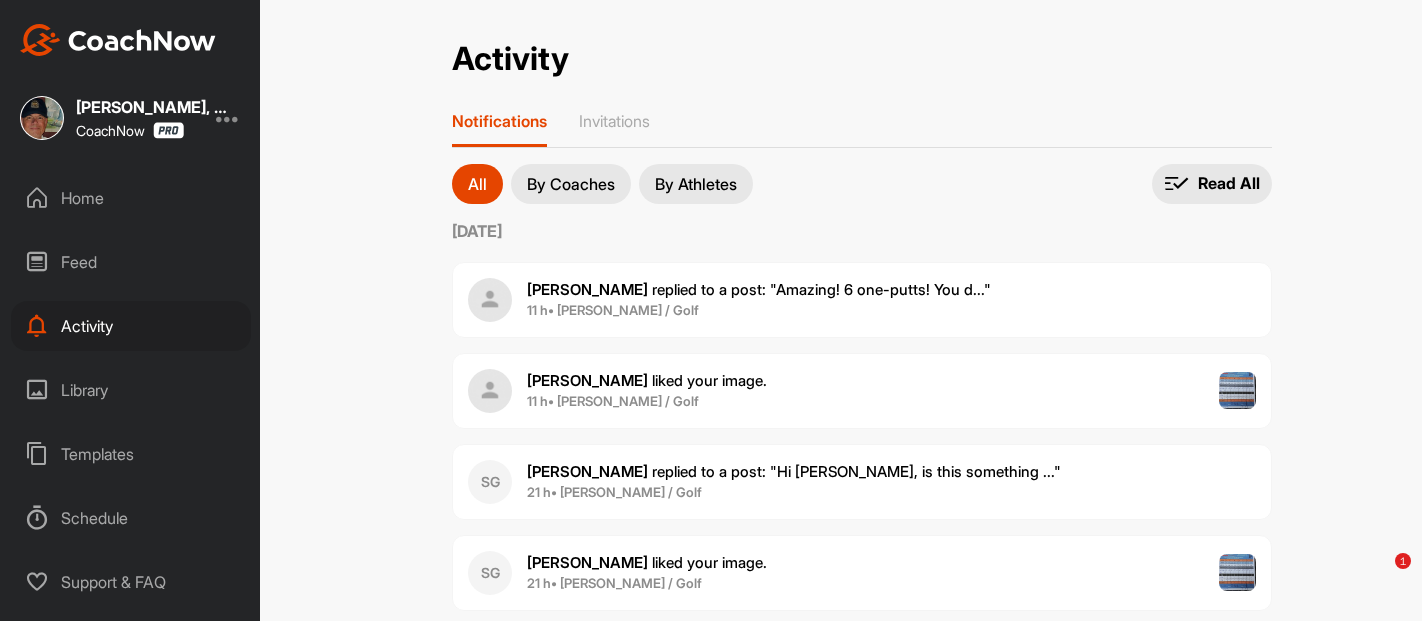scroll, scrollTop: 0, scrollLeft: 0, axis: both 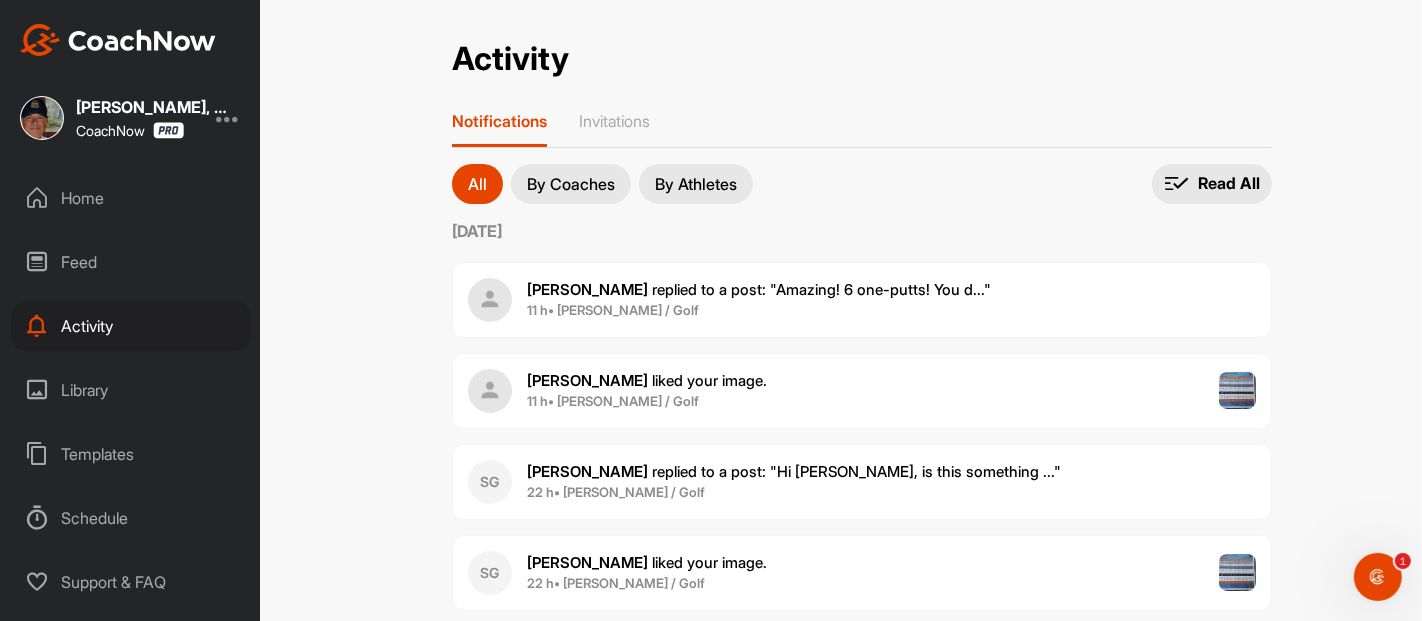 click on "Activity Activity Notifications Invitations All By Coaches By Athletes All notifications All notifications By Coaches By Athletes Read All Today Darlene S.   replied to a post : "Amazing! 6 one-putts! You d..." 11 h  • Darlene S. / Golf Darlene S.   liked your image . 11 h  • Darlene Suggs / Golf SG Scott G.   replied to a post : "Hi Joel, is this something ..." 22 h  • Scott G. / Golf SG Scott G.   liked your image . 22 h  • Scott Grant / Golf SG Scott G.   liked your image . 22 h  • Scott Grant / Golf DS David S.   liked your image . 1 d  • David Stricker / Golf This Week DS David S.   created a post : "Life's simple pleasures. Li..." 1 d  • David S. / Golf DS David S.   posted an image : " I thought today was going t... " 1 d  • David S. / Golf Chris W.   replied to a post : "That’s really good and cons..." 1 d  • Chris W. / Golf Chris W.   liked your image . 1 d  • Chris Watkins / Golf Tyler C.   liked your image . 1 d  • Ty Collins / Golf Tyler C.   liked your image . 1 d CA   ." at bounding box center (862, 310) 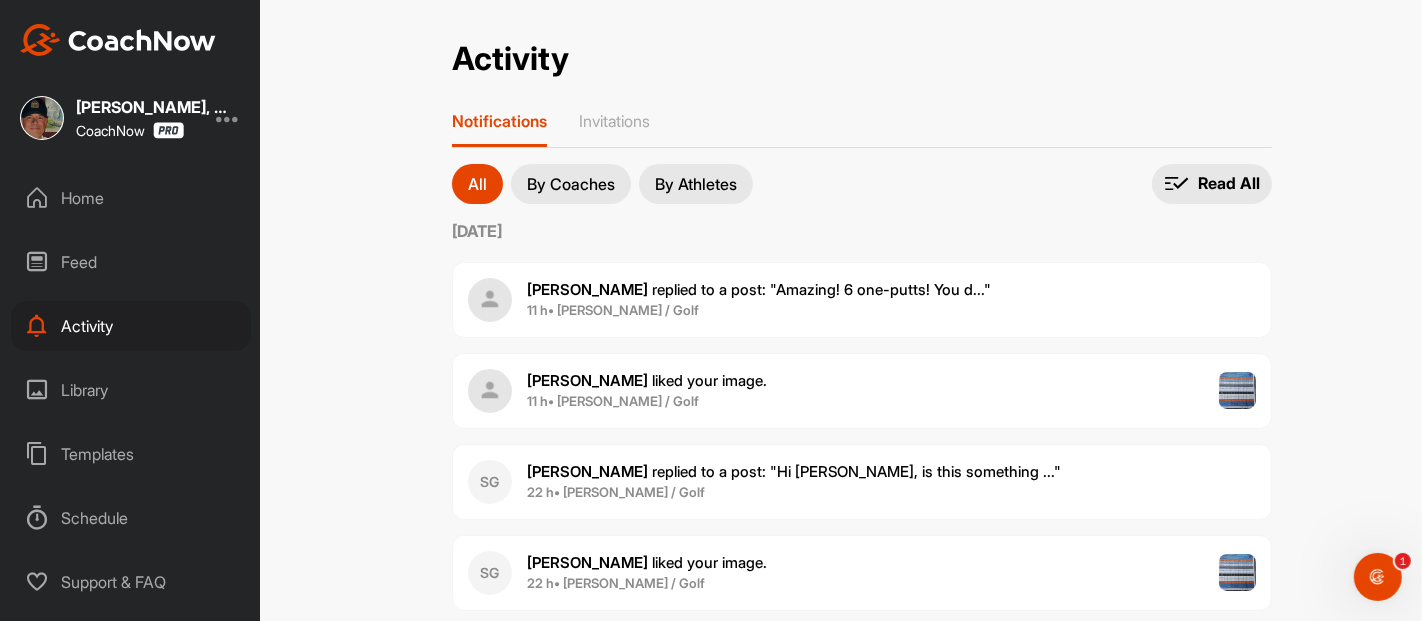 click on "Activity" at bounding box center [131, 326] 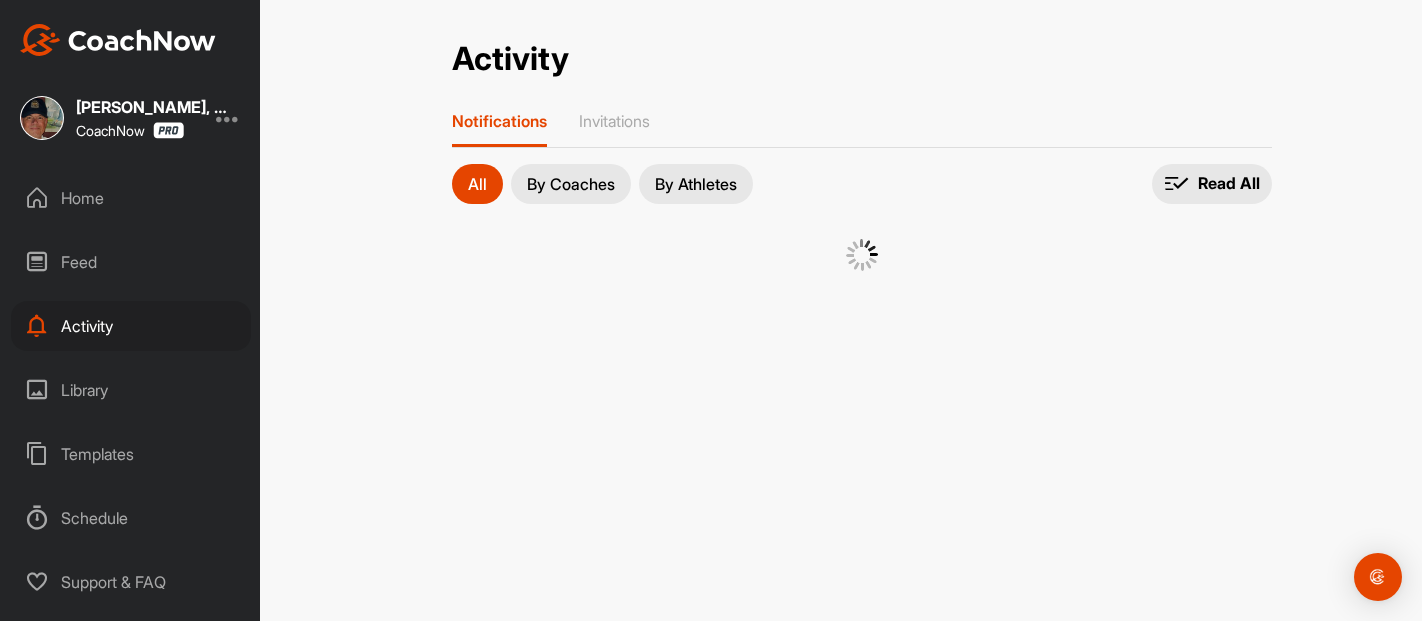 scroll, scrollTop: 0, scrollLeft: 0, axis: both 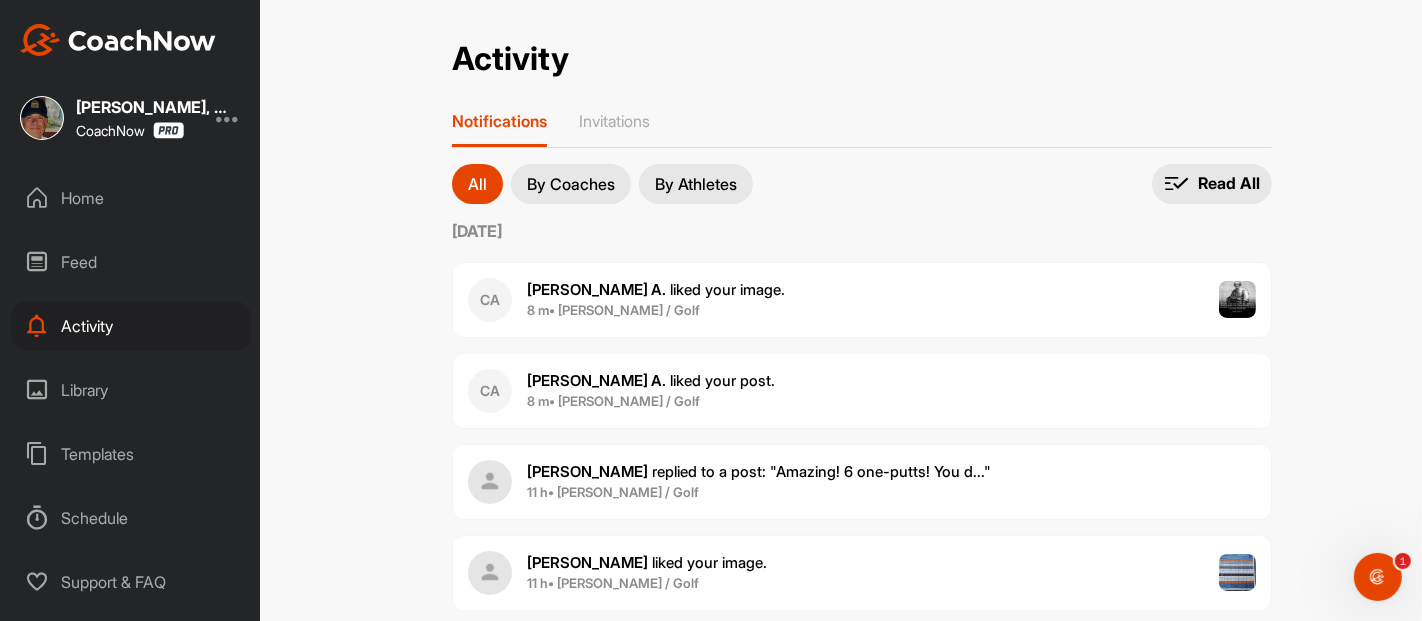click on "[PERSON_NAME] A." at bounding box center (596, 380) 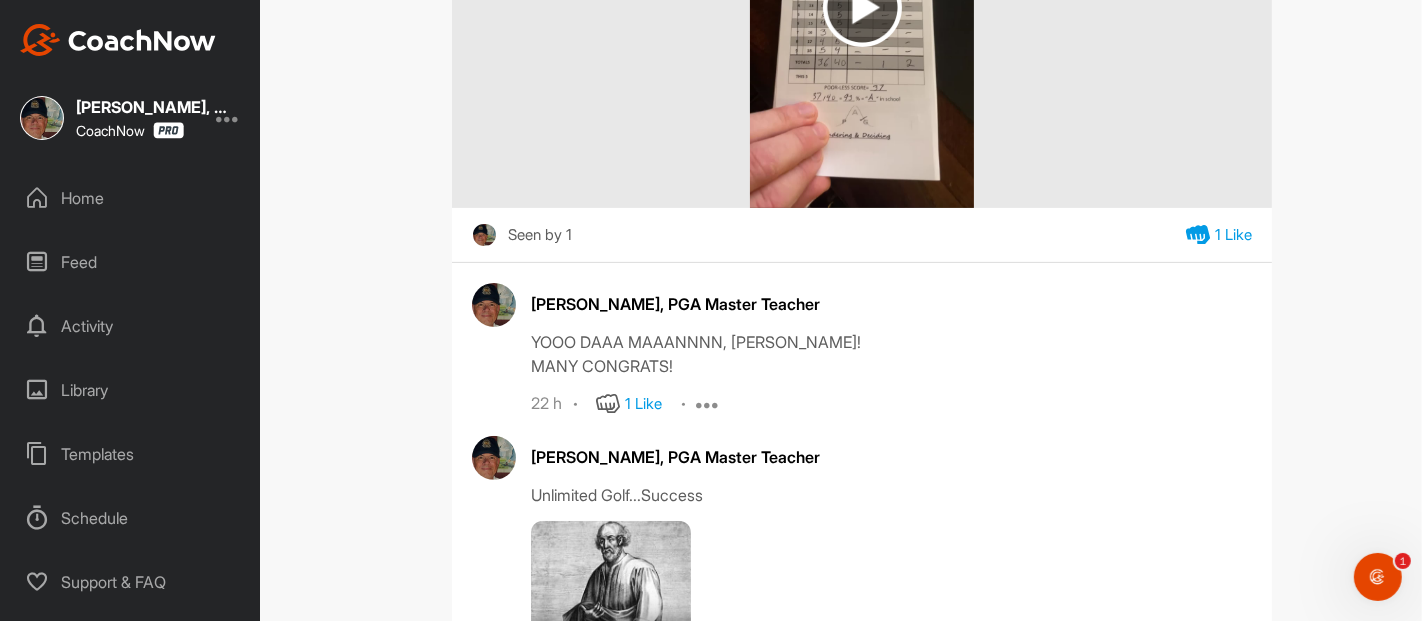 scroll, scrollTop: 498, scrollLeft: 0, axis: vertical 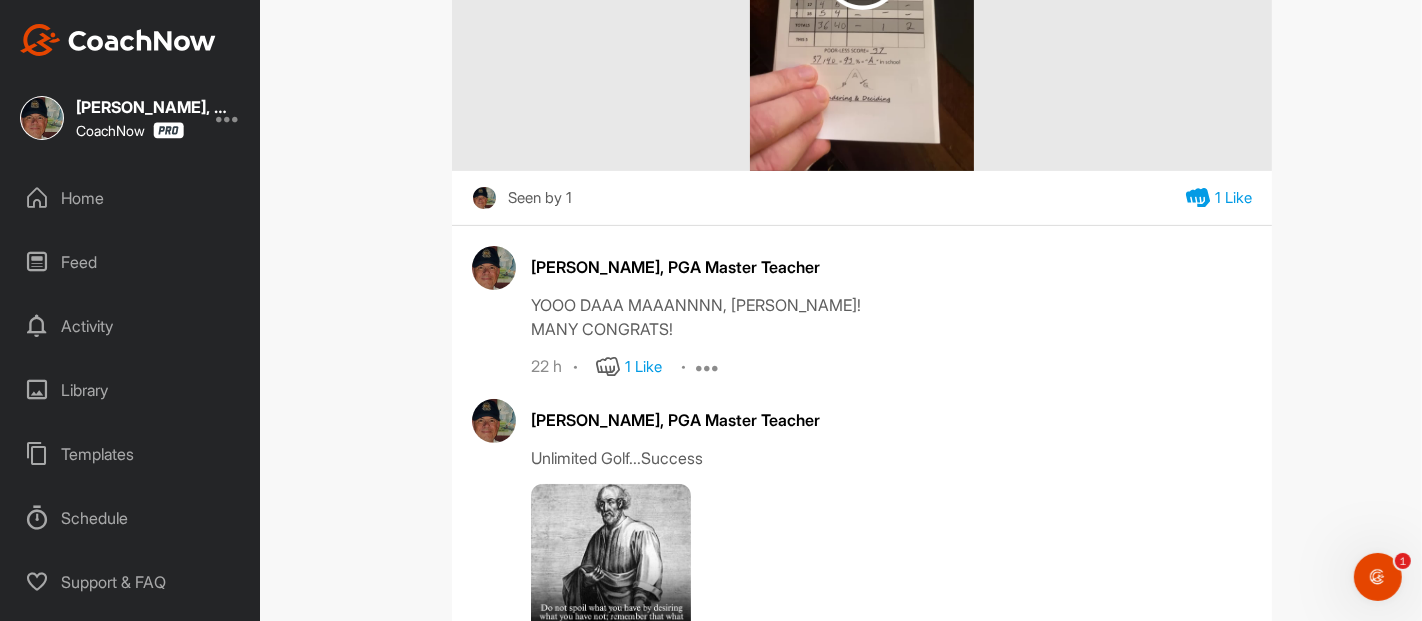 click at bounding box center [609, 367] 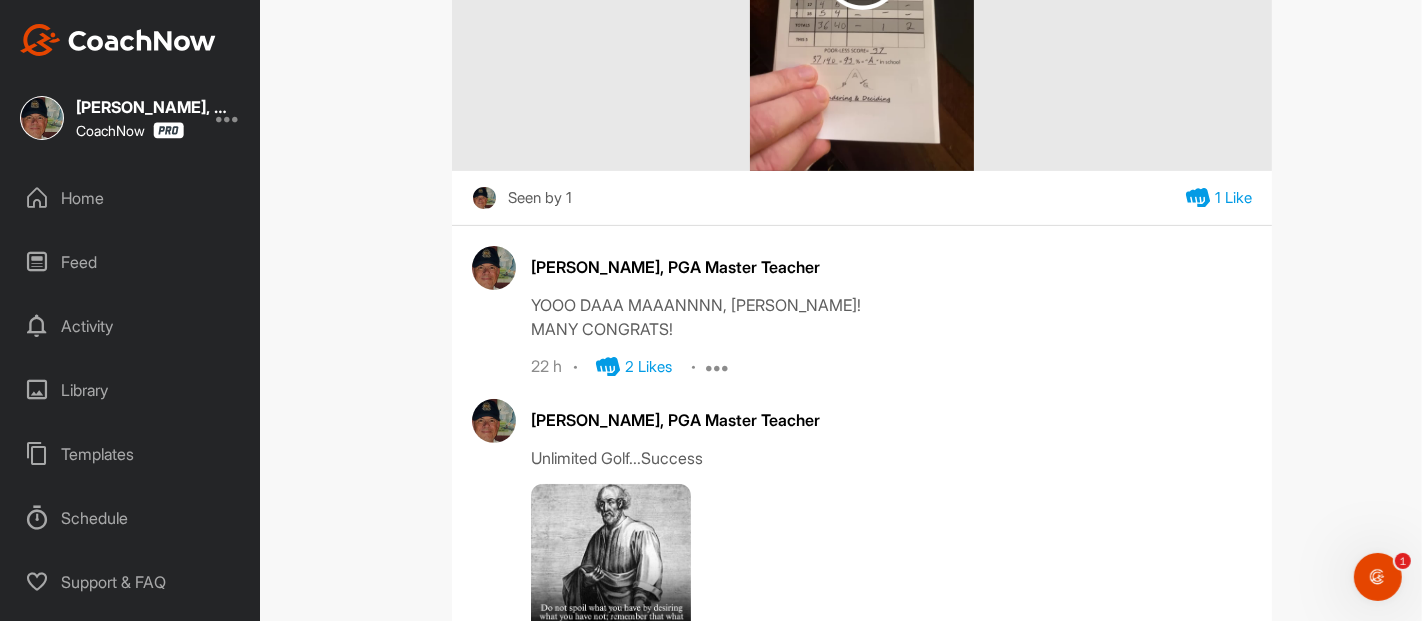 click on "CA Conner Allshouse Golf Go To Timeline Conner Allshouse   1 d Move to ... Report Delete Seen by 1 1 Like Joel Suggs, PGA Master Teacher YOOO DAAA MAAANNNN, Conner!
MANY CONGRATS! 22 h 2 Likes Edit Delete Joel Suggs, PGA Master Teacher Unlimited Golf...Success 22 h 1 Like Edit Delete" at bounding box center [862, 310] 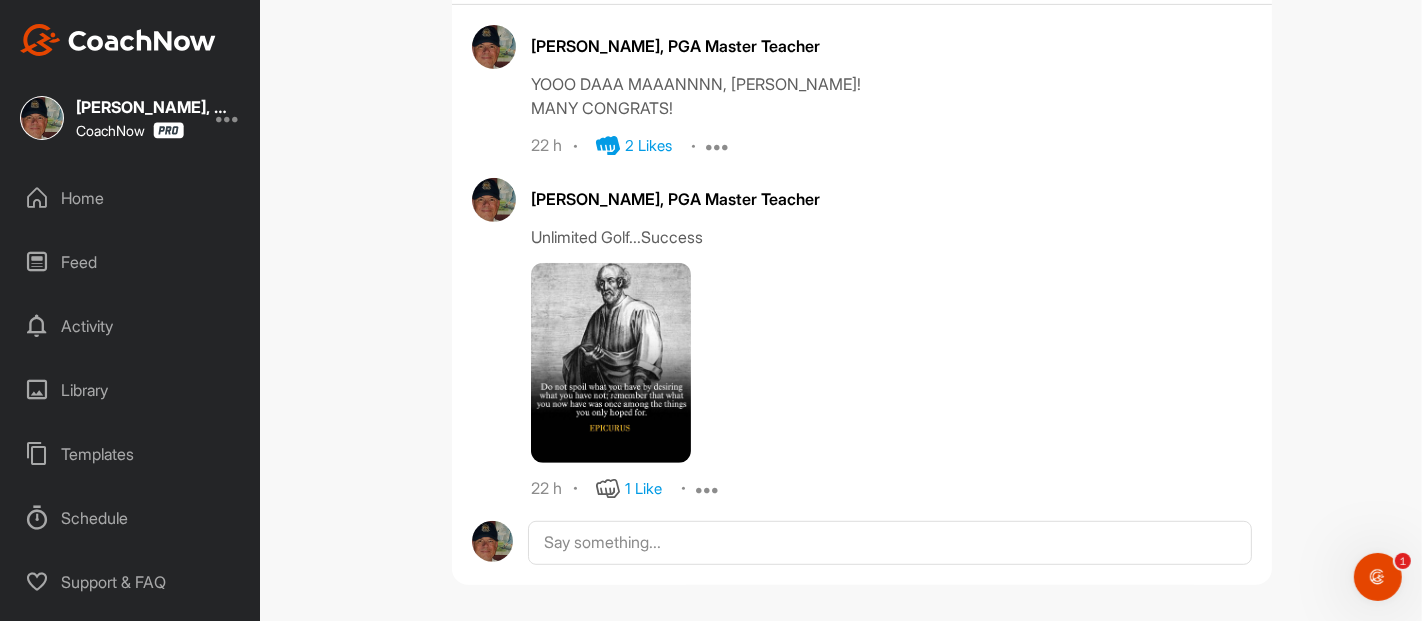 scroll, scrollTop: 727, scrollLeft: 0, axis: vertical 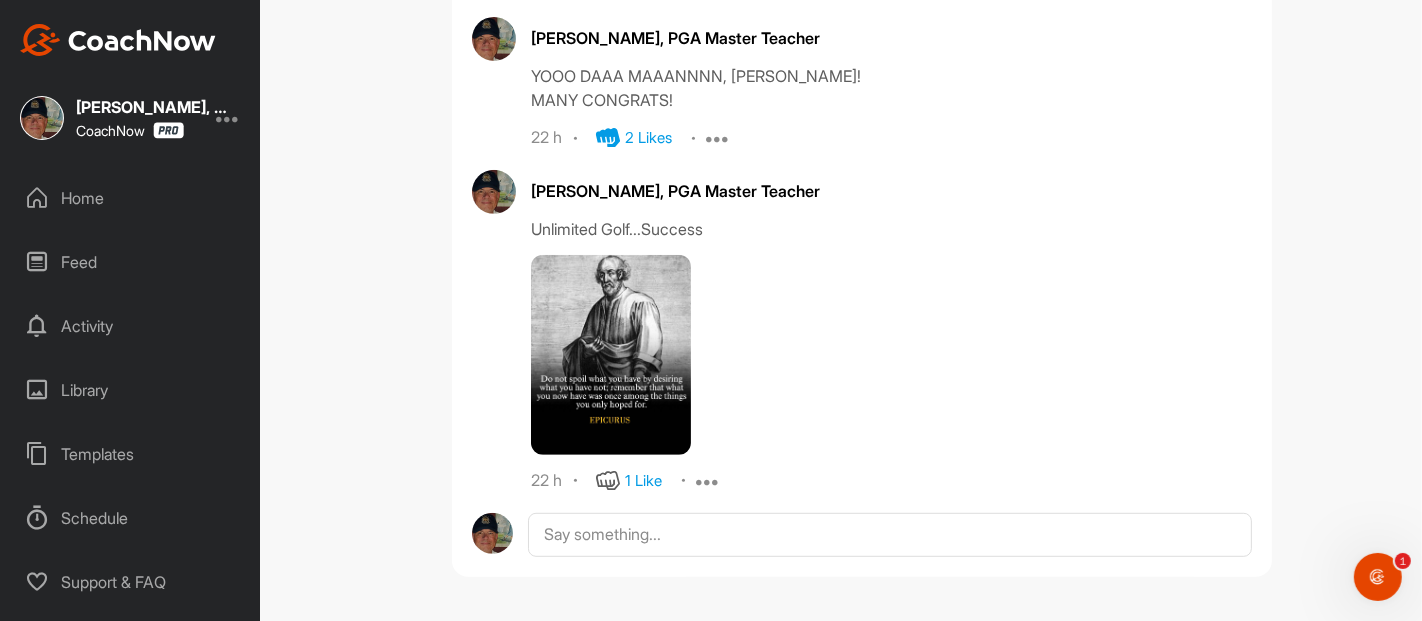 click at bounding box center [609, 481] 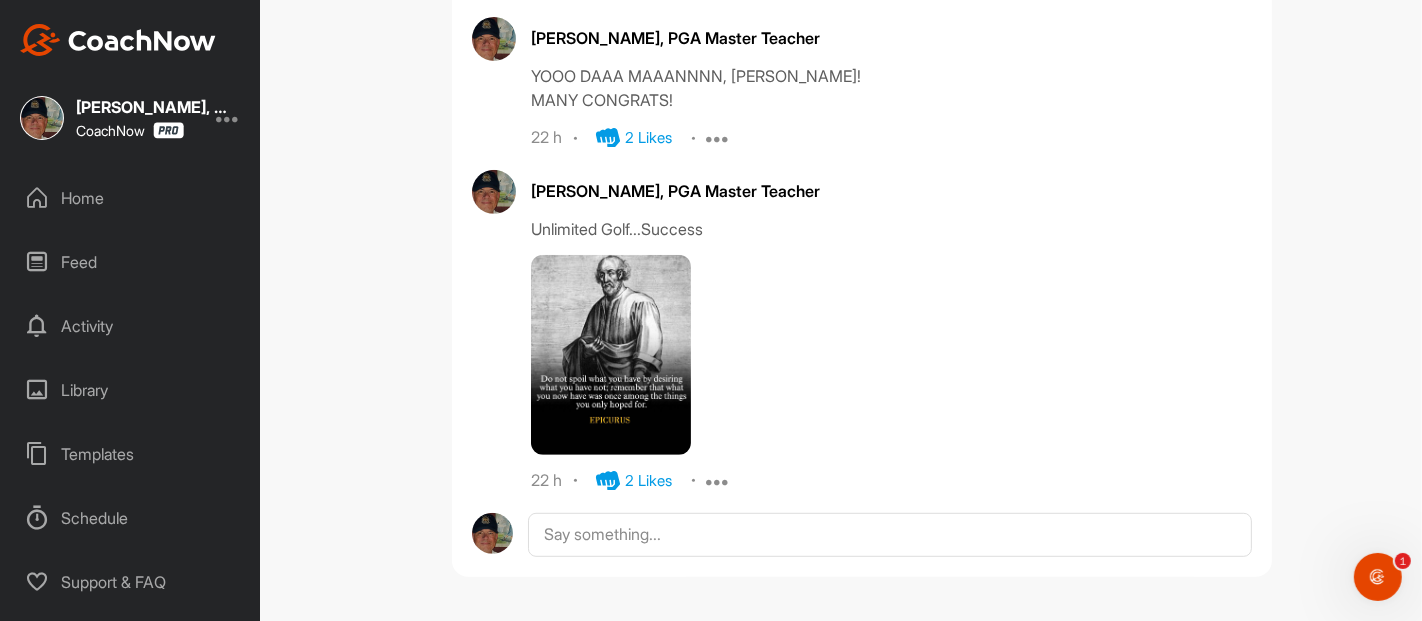 click at bounding box center (611, 355) 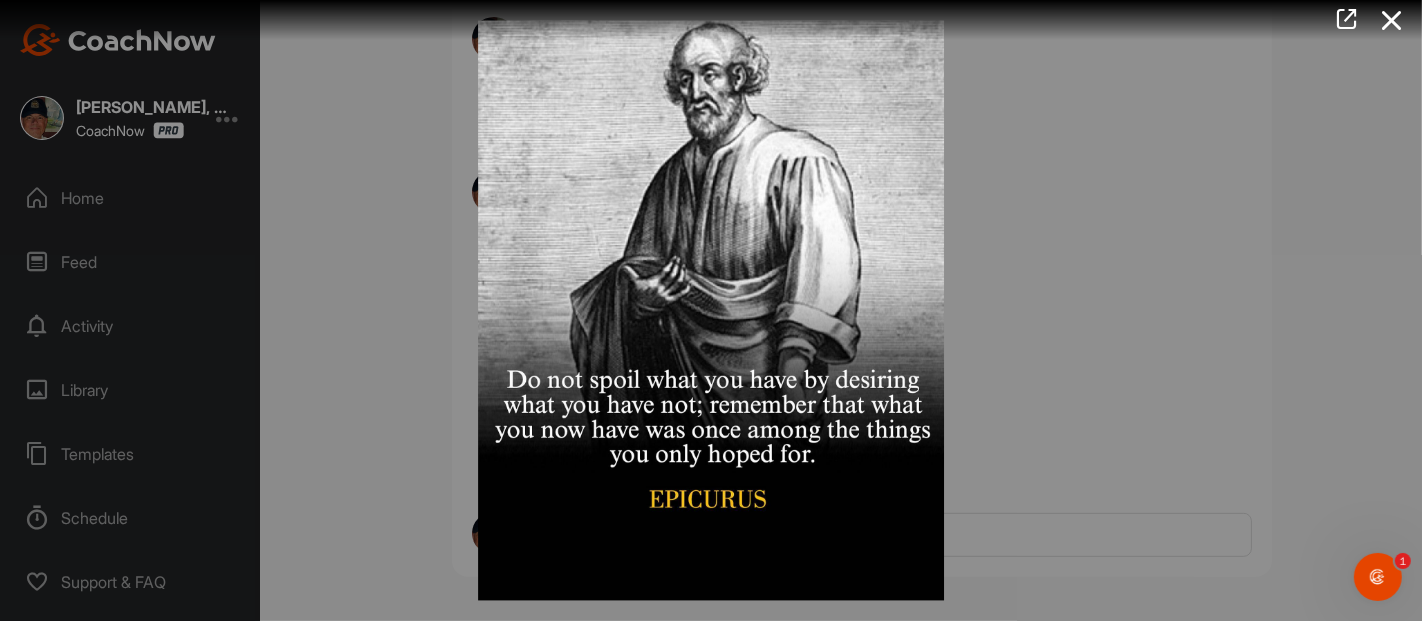 click at bounding box center (1392, 20) 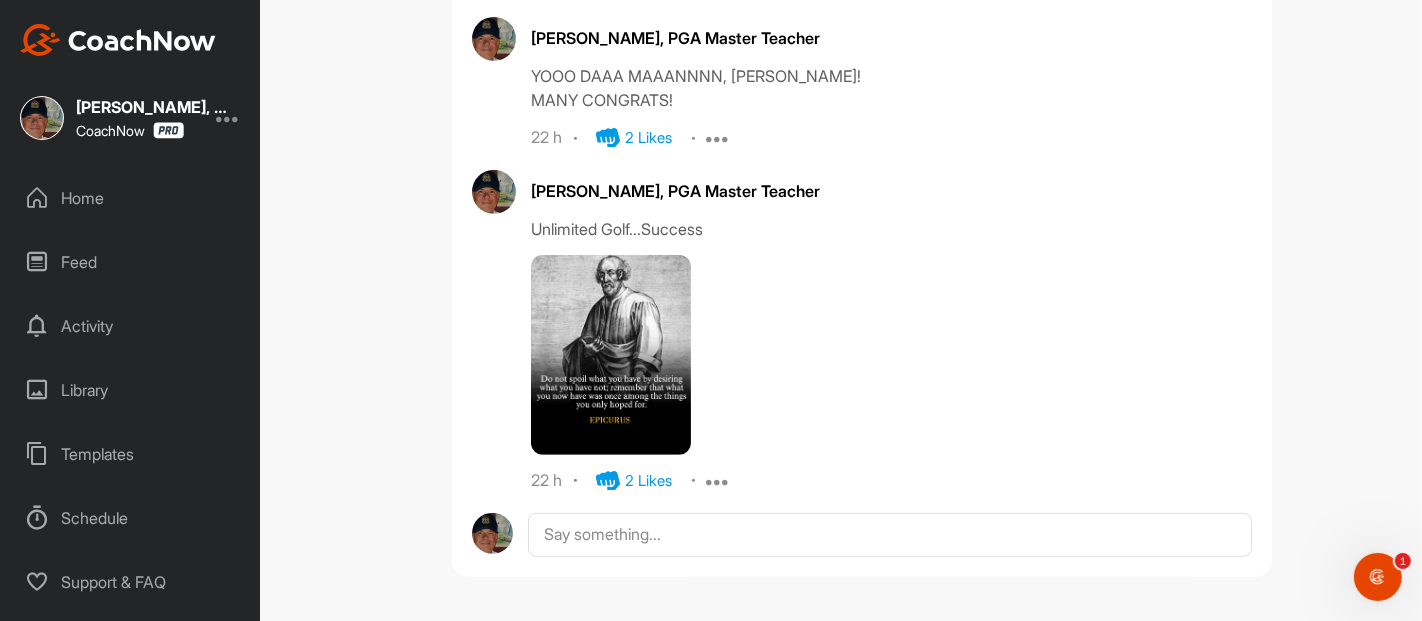 click on "CA Conner Allshouse Golf Go To Timeline Conner Allshouse   1 d Move to ... Report Delete Seen by 1 1 Like Joel Suggs, PGA Master Teacher YOOO DAAA MAAANNNN, Conner!
MANY CONGRATS! 22 h 2 Likes Edit Delete Joel Suggs, PGA Master Teacher Unlimited Golf...Success 22 h 2 Likes Edit Delete" at bounding box center (862, 310) 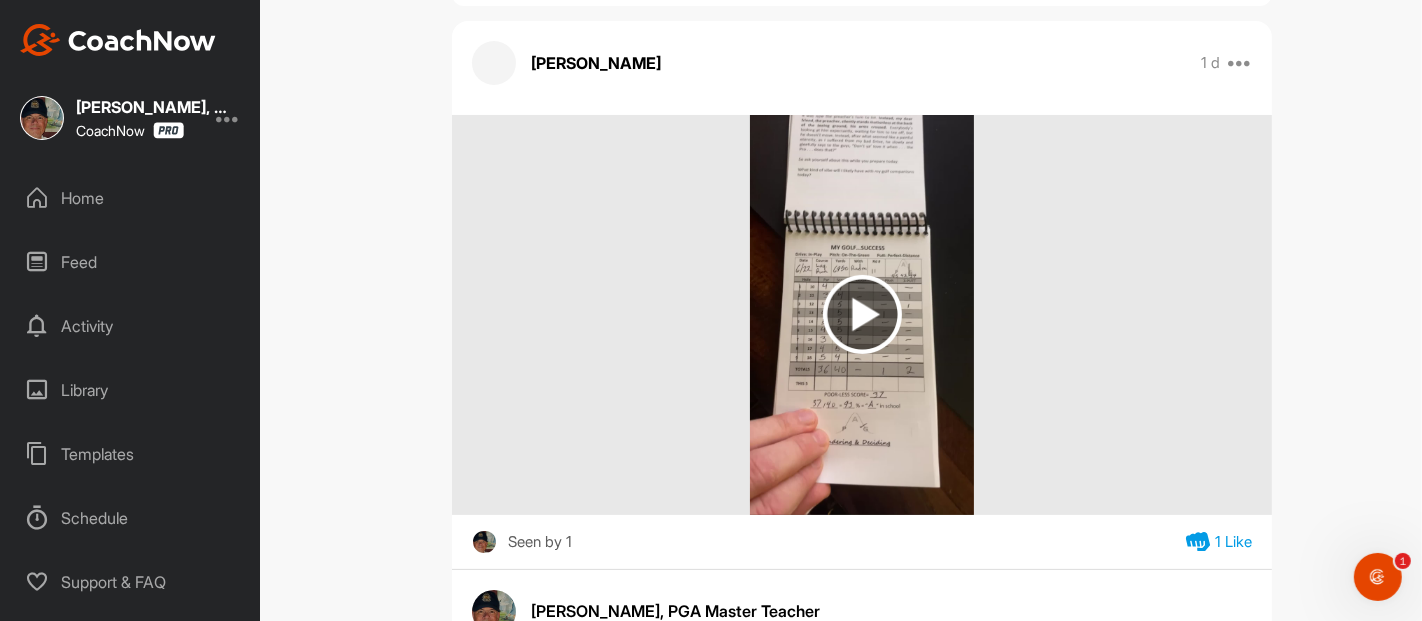 scroll, scrollTop: 0, scrollLeft: 0, axis: both 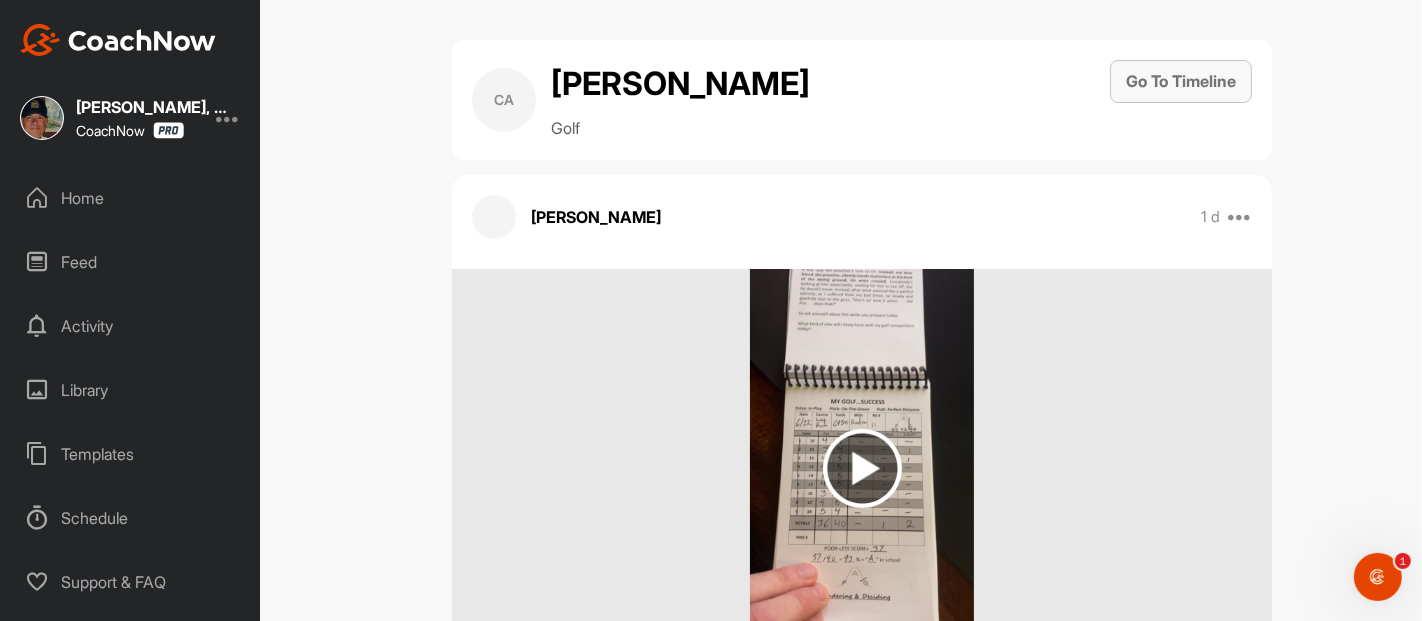 click on "Go To Timeline" at bounding box center [1181, 81] 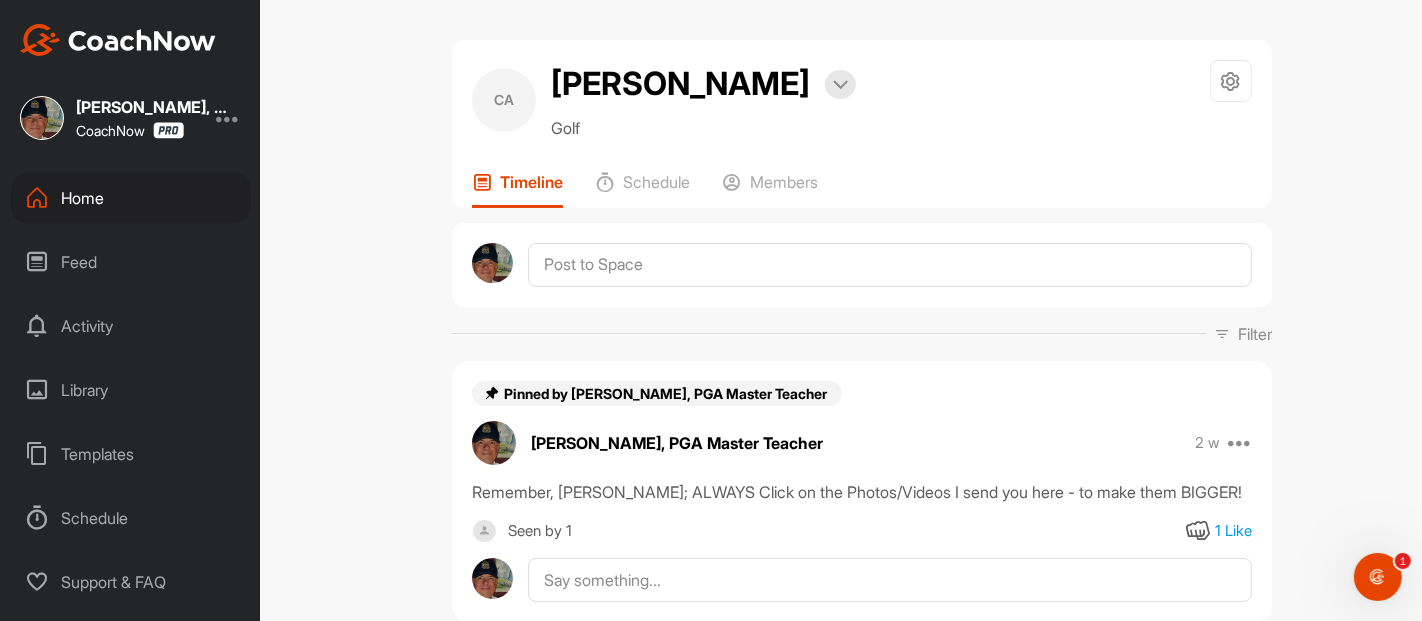 click on "CA Conner Allshouse Bookings Golf Space Settings Your Notifications Timeline Schedule Members Filter Media Type Images Videos Notes Audio Documents Author Sort by Created at Tags Add some tags. From Day Month Year Till Day Month Year   Filter   Show All Pinned by Joel Suggs, PGA Master Teacher     Joel Suggs, PGA Master Teacher   2 w Move to ... Copy to ... Edit Edit Tags Unpin Delete Remember, Conner; ALWAYS Click on the Photos/Videos I send you here - to make them BIGGER! Seen by 1 1 Like Conner Allshouse   1 d Move to ... Pin to top Report Delete Views 1 Like Joel Suggs, PGA Master Teacher YOOO DAAA MAAANNNN, Conner!
MANY CONGRATS! 22 h 2 Likes Edit Delete Joel Suggs, PGA Master Teacher Unlimited Golf...Success 22 h 2 Likes Edit Delete Conner Allshouse   1 d Move to ... Pin to top Report Delete Views 1 Like Joel Suggs, PGA Master Teacher   2 d Move to ... Copy to ... Edit Edit Tags Pin to top Delete 25 Yards. Seen by 1 1 Like Joel Suggs, PGA Master Teacher   2 d Move to ... Copy to ... Edit Edit Tags" at bounding box center [862, 310] 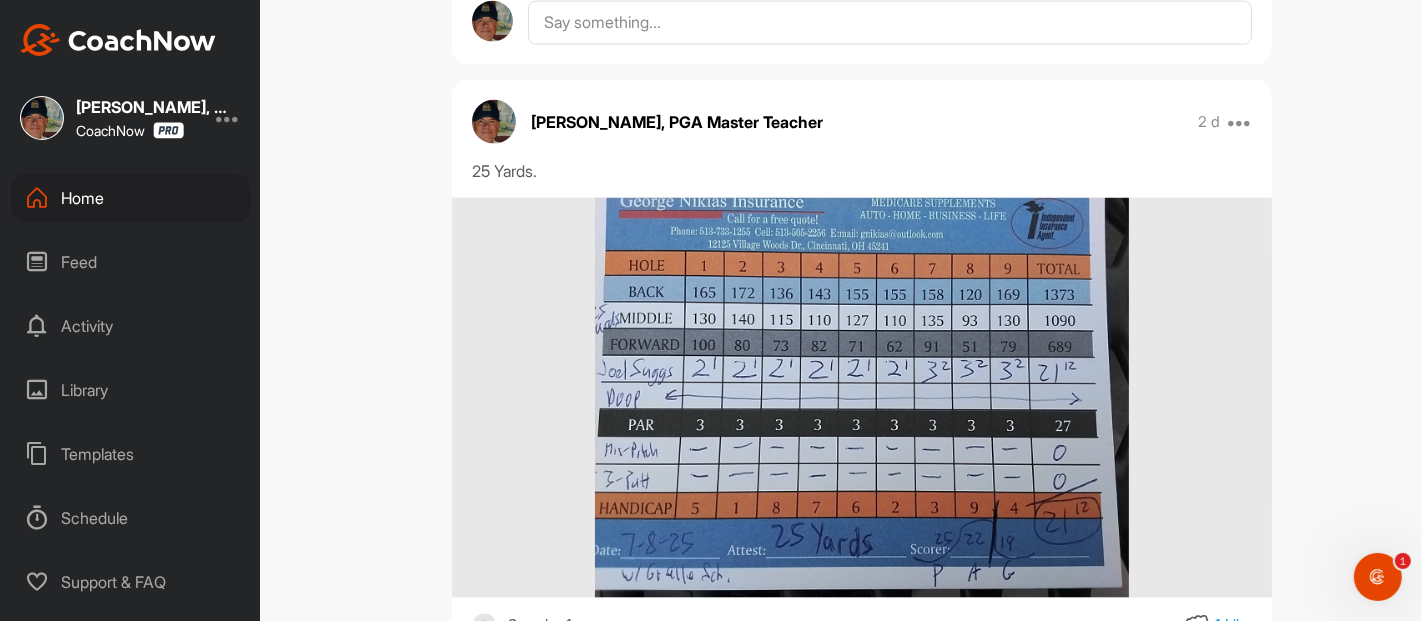scroll, scrollTop: 2444, scrollLeft: 0, axis: vertical 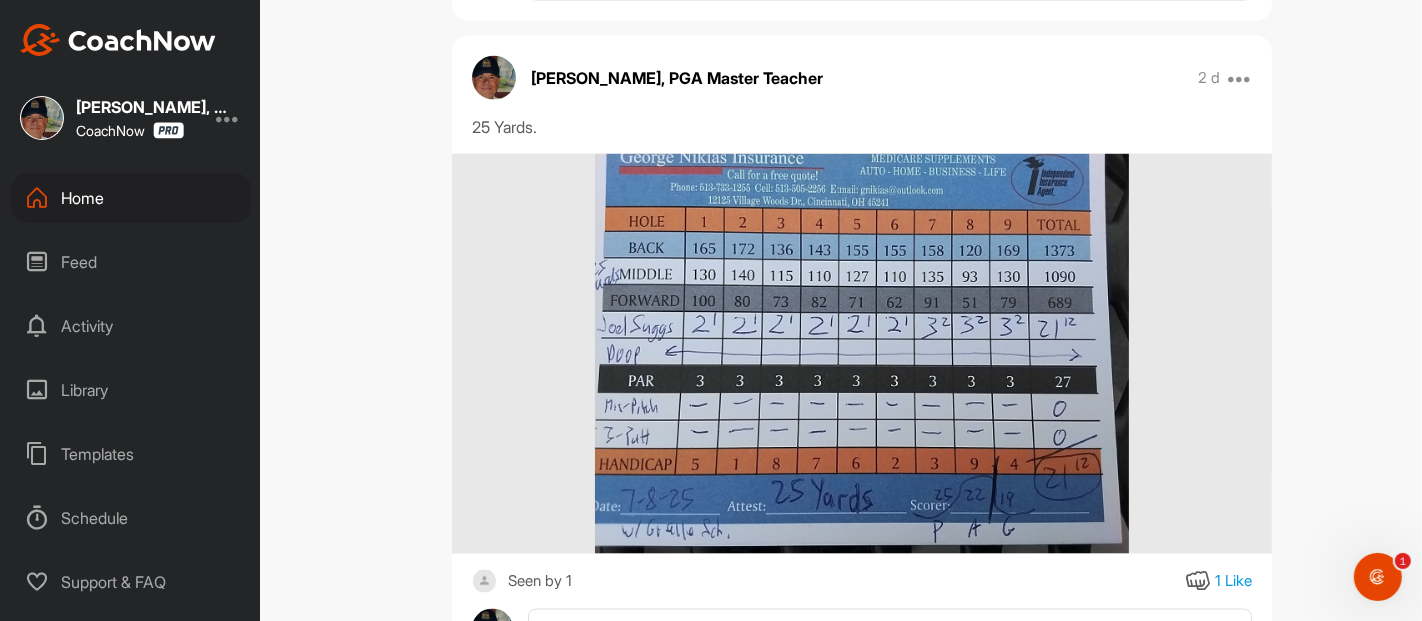 click on "CA Conner Allshouse Bookings Golf Space Settings Your Notifications Timeline Schedule Members Filter Media Type Images Videos Notes Audio Documents Author AC AJ Cooper 26coopera@ovsd.us AC AJ Cooper cooperk241@yahoo.com AM Aaron McCarrell coachmccarrell@comcast.net AL Adam Lewis adamclewis@yahoo.com AK Addie Kern knkern1@gmail.com AL Addison Lafree addireesesoftball07@icloud.com AB Al Barker abjbarker@gmail.com Alex Beckett alexbeckettcoaching@gmail.com Alex Berlin aberlin@coachnow.io Alex Brickley adb@pga.com AC Alex Chavez albertchavez4623@gmail.com AC Alex Cheplowitz alexchep4@gmail.com AG Alex Guffey guffeyar05@gmail.com Amanda Dixon amanda.dixon12@yahoo.com Amanda Lower amanda.lower@icloud.com Amy Pugliano puglianoa2@nku.edu Andrew Mill spencer+andy@coachnow.io AN Andrew Nepomuceno andrew.nepomuceno@gmail.com AB Andy Burns acburns631@icloud.com Andy Erickson as_erickson@hotmail.com Andy Zoller zollerar@gmail.com AV Ann Verhaeghe annverhaeghe@mac.com AF Anna Frey tomfrey@allen-freybuilders.com AC AT AT BB" at bounding box center [862, 310] 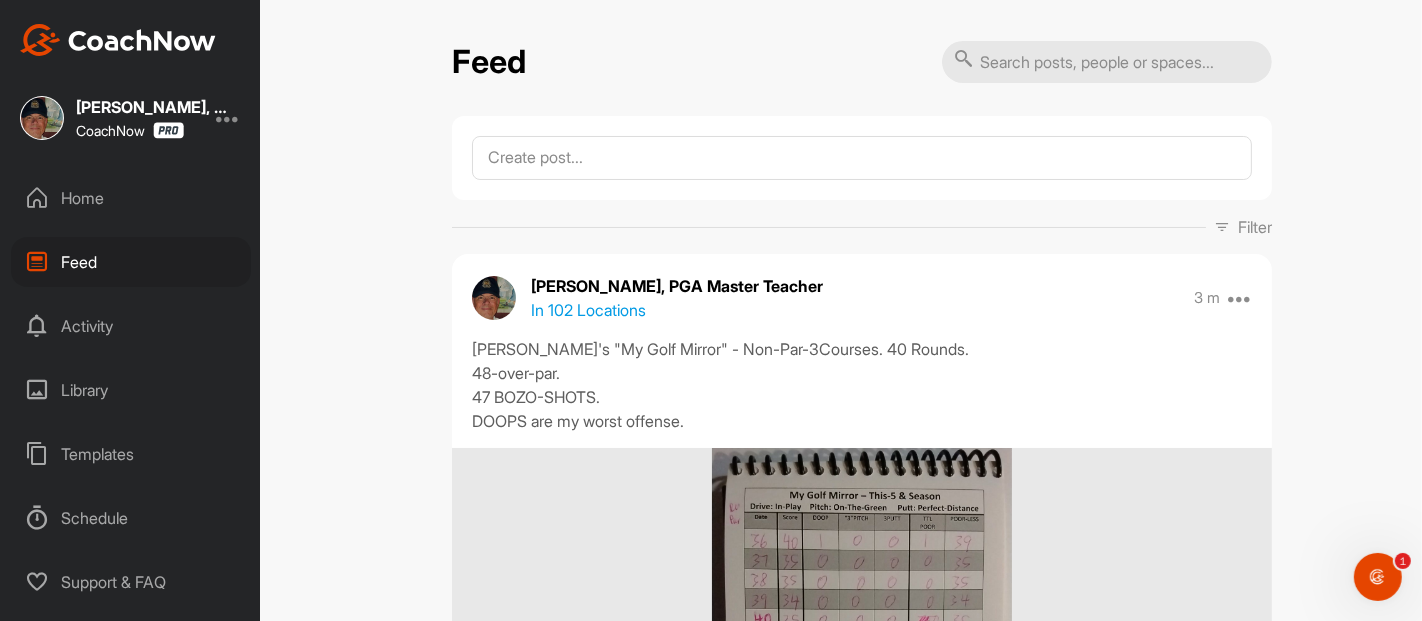 click on "Feed Filter Media Type Images Videos Notes Audio Documents Author AC [PERSON_NAME] [EMAIL_ADDRESS][DOMAIN_NAME] AC [PERSON_NAME] [EMAIL_ADDRESS][DOMAIN_NAME] AM [PERSON_NAME] [EMAIL_ADDRESS][DOMAIN_NAME] AL [PERSON_NAME] [PERSON_NAME][EMAIL_ADDRESS][DOMAIN_NAME] AK [PERSON_NAME] [EMAIL_ADDRESS][DOMAIN_NAME] AL [PERSON_NAME] [EMAIL_ADDRESS][DOMAIN_NAME] AB [PERSON_NAME] [EMAIL_ADDRESS][DOMAIN_NAME] [PERSON_NAME] [EMAIL_ADDRESS][DOMAIN_NAME] [PERSON_NAME] [PERSON_NAME][EMAIL_ADDRESS][DOMAIN_NAME] [PERSON_NAME] [EMAIL_ADDRESS][DOMAIN_NAME] AC [PERSON_NAME] [EMAIL_ADDRESS][DOMAIN_NAME] AC [PERSON_NAME] [EMAIL_ADDRESS][DOMAIN_NAME] AG [PERSON_NAME] [EMAIL_ADDRESS][DOMAIN_NAME] [PERSON_NAME] [PERSON_NAME][EMAIL_ADDRESS][DOMAIN_NAME] [PERSON_NAME] [PERSON_NAME][EMAIL_ADDRESS][DOMAIN_NAME] [PERSON_NAME] [EMAIL_ADDRESS][DOMAIN_NAME] [PERSON_NAME] [PERSON_NAME][EMAIL_ADDRESS][PERSON_NAME][DOMAIN_NAME] AN [PERSON_NAME] [PERSON_NAME][EMAIL_ADDRESS][PERSON_NAME][DOMAIN_NAME] AB [PERSON_NAME] [EMAIL_ADDRESS][DOMAIN_NAME] [PERSON_NAME] [EMAIL_ADDRESS][DOMAIN_NAME] [PERSON_NAME] [EMAIL_ADDRESS][DOMAIN_NAME] AV [PERSON_NAME] [PERSON_NAME][EMAIL_ADDRESS][DOMAIN_NAME] AF [PERSON_NAME] [PERSON_NAME][EMAIL_ADDRESS][PERSON_NAME][DOMAIN_NAME] AC [PERSON_NAME] [EMAIL_ADDRESS][DOMAIN_NAME] AT Arsh Tendni [EMAIL_ADDRESS][DOMAIN_NAME] AT [PERSON_NAME] BB BH BS" at bounding box center [862, 310] 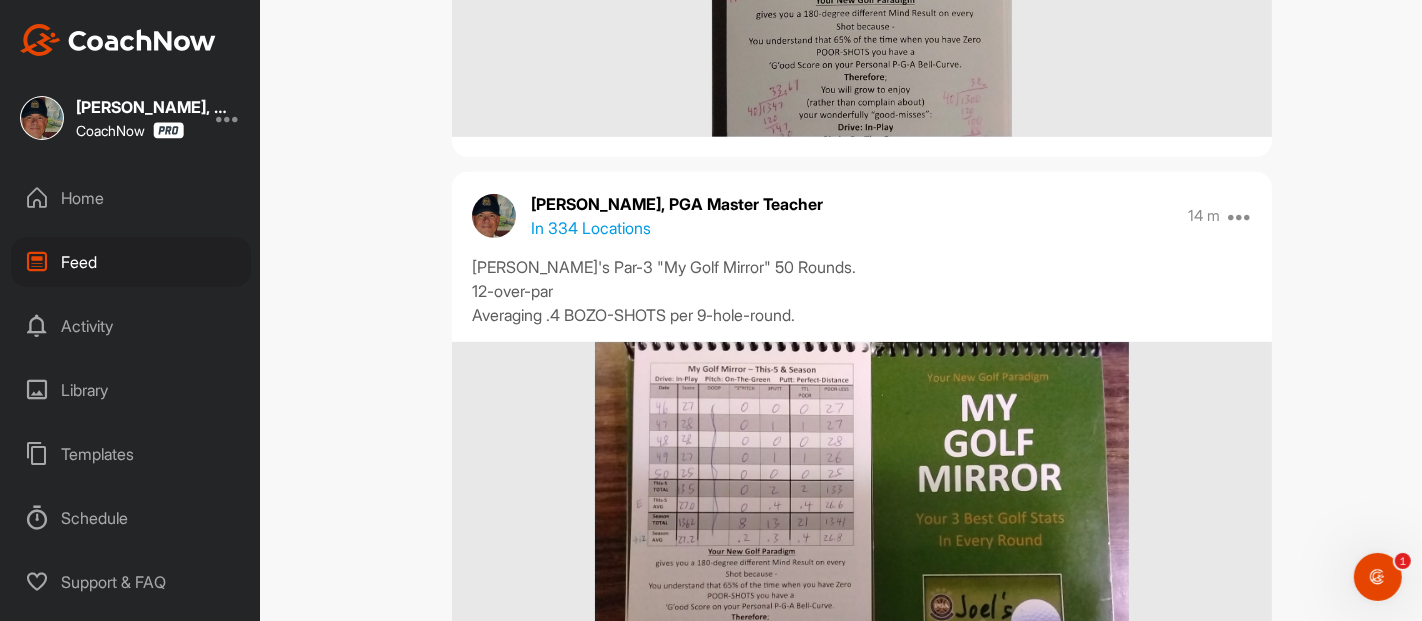 scroll, scrollTop: 755, scrollLeft: 0, axis: vertical 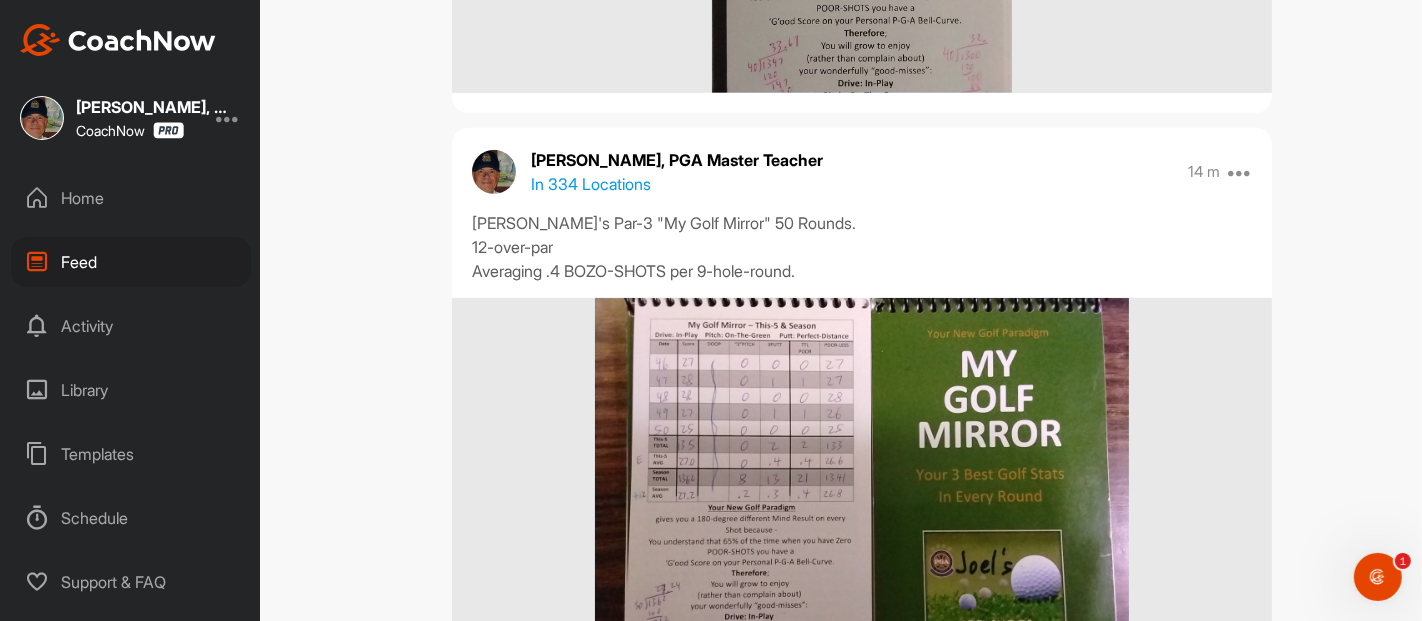 click at bounding box center (1240, 172) 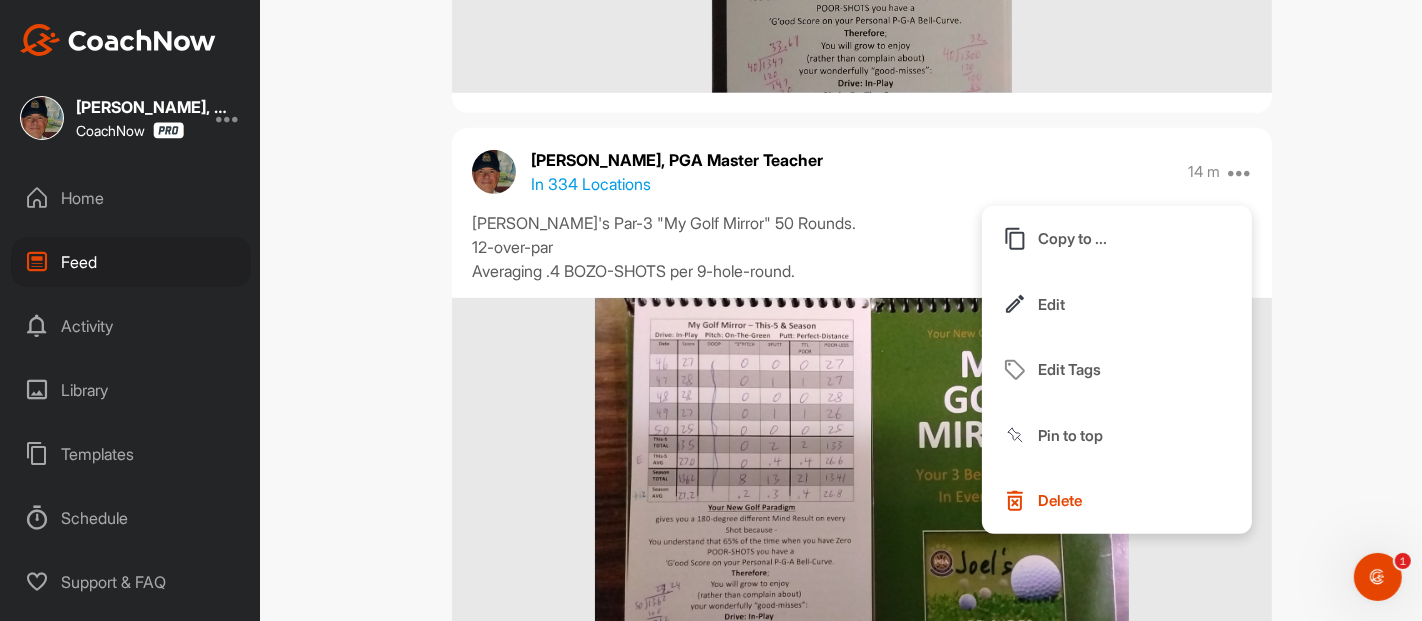 click on "Edit" at bounding box center [1051, 304] 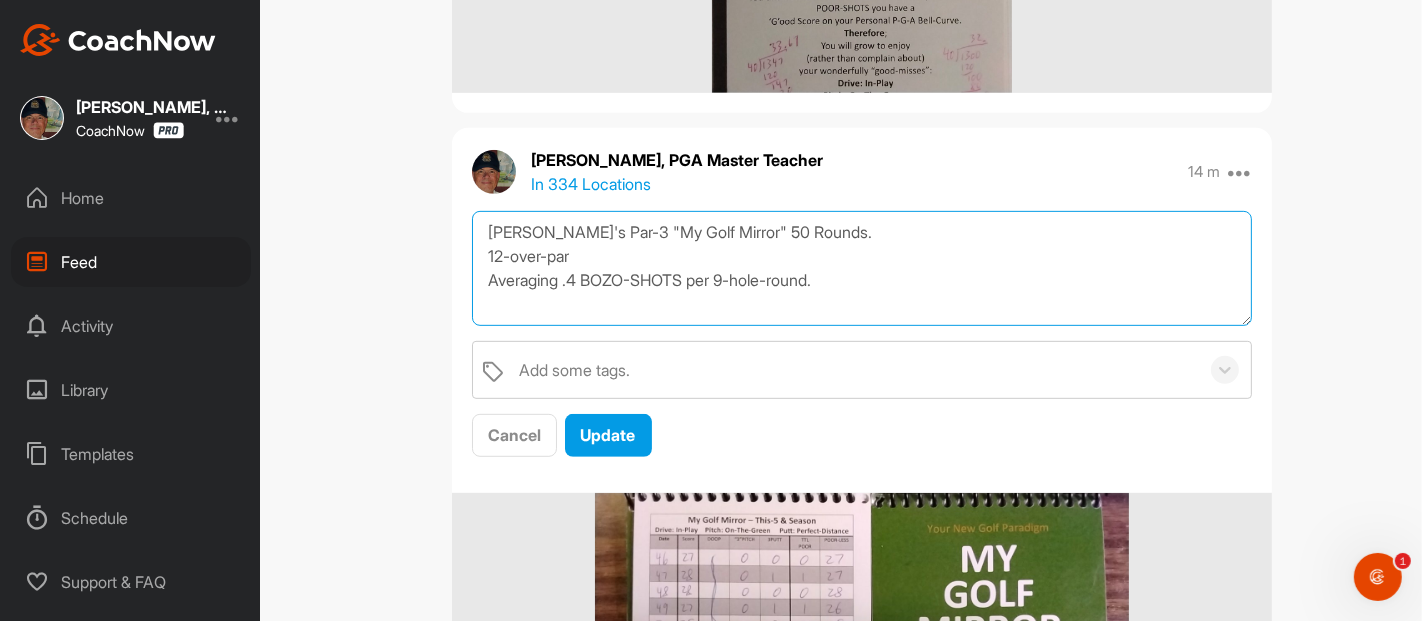 click on "Joel's Par-3 "My Golf Mirror" 50 Rounds.
12-over-par
Averaging .4 BOZO-SHOTS per 9-hole-round." at bounding box center (862, 268) 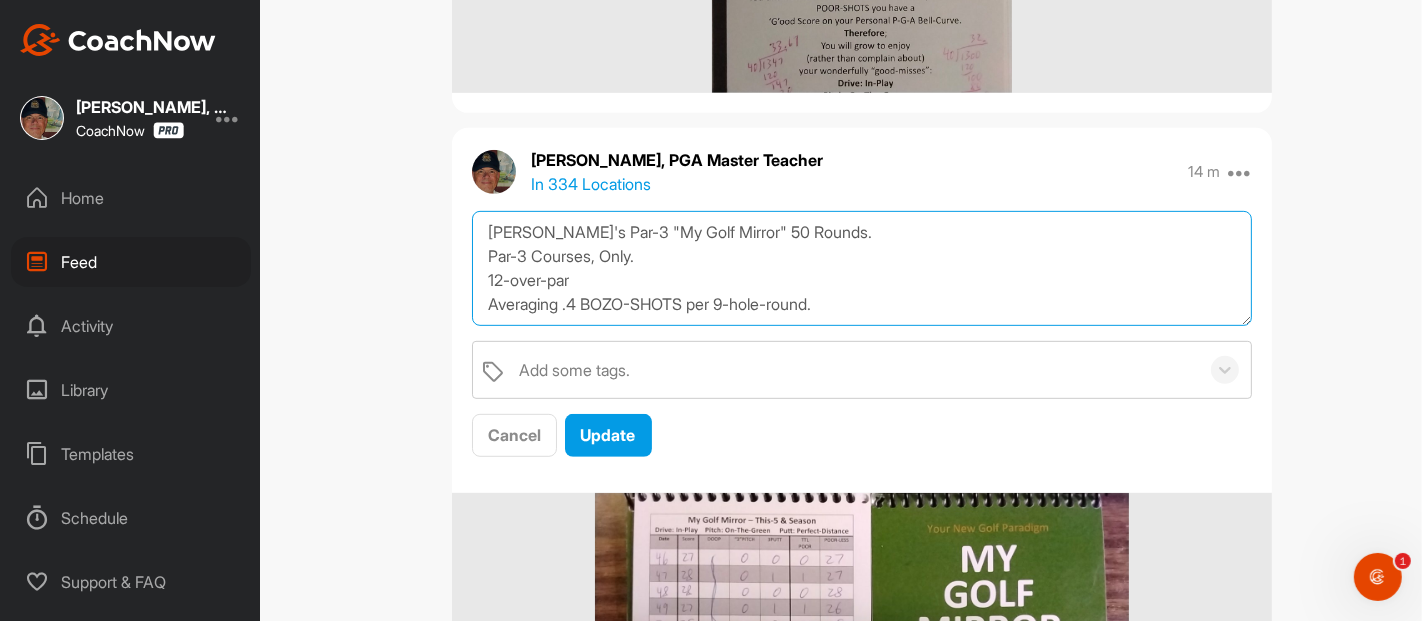 type on "[PERSON_NAME]'s Par-3 "My Golf Mirror" 50 Rounds.
Par-3 Courses, Only.
12-over-par
Averaging .4 BOZO-SHOTS per 9-hole-round." 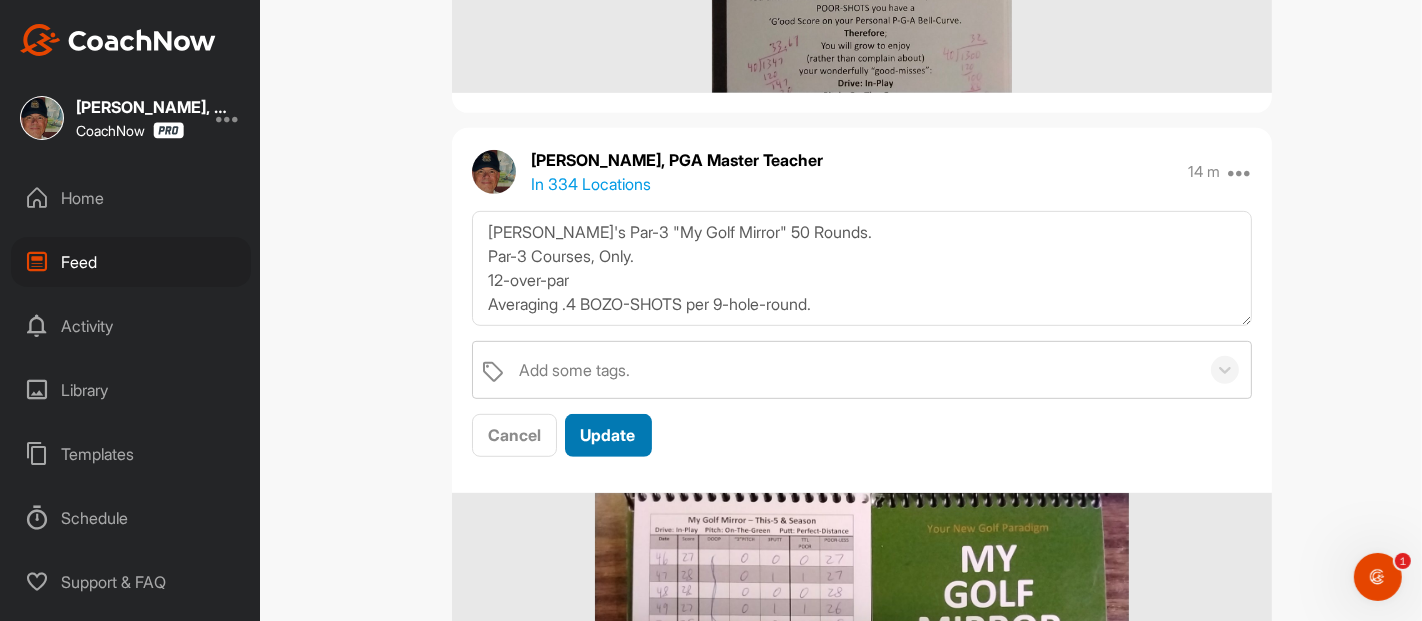 click on "Update" at bounding box center [608, 435] 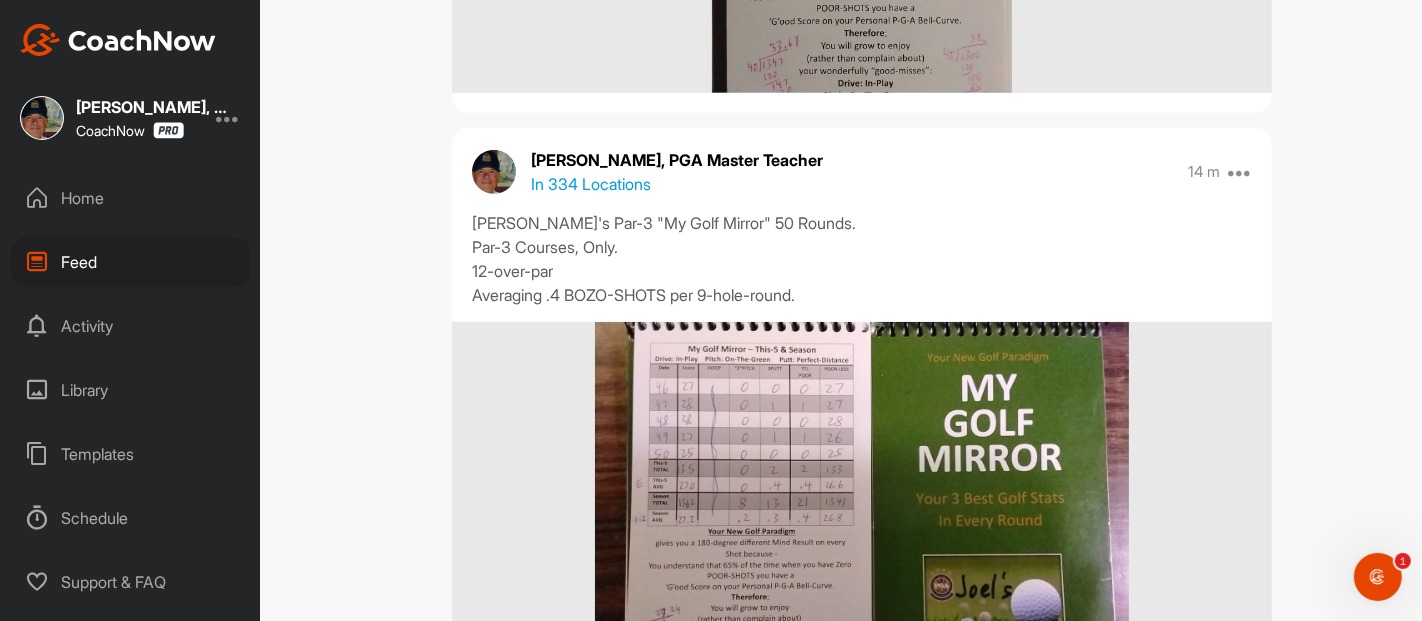 click on "Feed Filter Media Type Images Videos Notes Audio Documents Author AC [PERSON_NAME] [EMAIL_ADDRESS][DOMAIN_NAME] AC [PERSON_NAME] [EMAIL_ADDRESS][DOMAIN_NAME] AM [PERSON_NAME] [EMAIL_ADDRESS][DOMAIN_NAME] AL [PERSON_NAME] [PERSON_NAME][EMAIL_ADDRESS][DOMAIN_NAME] AK [PERSON_NAME] [EMAIL_ADDRESS][DOMAIN_NAME] AL [PERSON_NAME] [EMAIL_ADDRESS][DOMAIN_NAME] AB [PERSON_NAME] [EMAIL_ADDRESS][DOMAIN_NAME] [PERSON_NAME] [EMAIL_ADDRESS][DOMAIN_NAME] [PERSON_NAME] [PERSON_NAME][EMAIL_ADDRESS][DOMAIN_NAME] [PERSON_NAME] [EMAIL_ADDRESS][DOMAIN_NAME] AC [PERSON_NAME] [EMAIL_ADDRESS][DOMAIN_NAME] AC [PERSON_NAME] [EMAIL_ADDRESS][DOMAIN_NAME] AG [PERSON_NAME] [EMAIL_ADDRESS][DOMAIN_NAME] [PERSON_NAME] [PERSON_NAME][EMAIL_ADDRESS][DOMAIN_NAME] [PERSON_NAME] [PERSON_NAME][EMAIL_ADDRESS][DOMAIN_NAME] [PERSON_NAME] [EMAIL_ADDRESS][DOMAIN_NAME] [PERSON_NAME] [PERSON_NAME][EMAIL_ADDRESS][PERSON_NAME][DOMAIN_NAME] AN [PERSON_NAME] [PERSON_NAME][EMAIL_ADDRESS][PERSON_NAME][DOMAIN_NAME] AB [PERSON_NAME] [EMAIL_ADDRESS][DOMAIN_NAME] [PERSON_NAME] [EMAIL_ADDRESS][DOMAIN_NAME] [PERSON_NAME] [EMAIL_ADDRESS][DOMAIN_NAME] AV [PERSON_NAME] [PERSON_NAME][EMAIL_ADDRESS][DOMAIN_NAME] AF [PERSON_NAME] [PERSON_NAME][EMAIL_ADDRESS][PERSON_NAME][DOMAIN_NAME] AC [PERSON_NAME] [EMAIL_ADDRESS][DOMAIN_NAME] AT Arsh Tendni [EMAIL_ADDRESS][DOMAIN_NAME] AT [PERSON_NAME] BB BH BS" at bounding box center (862, 310) 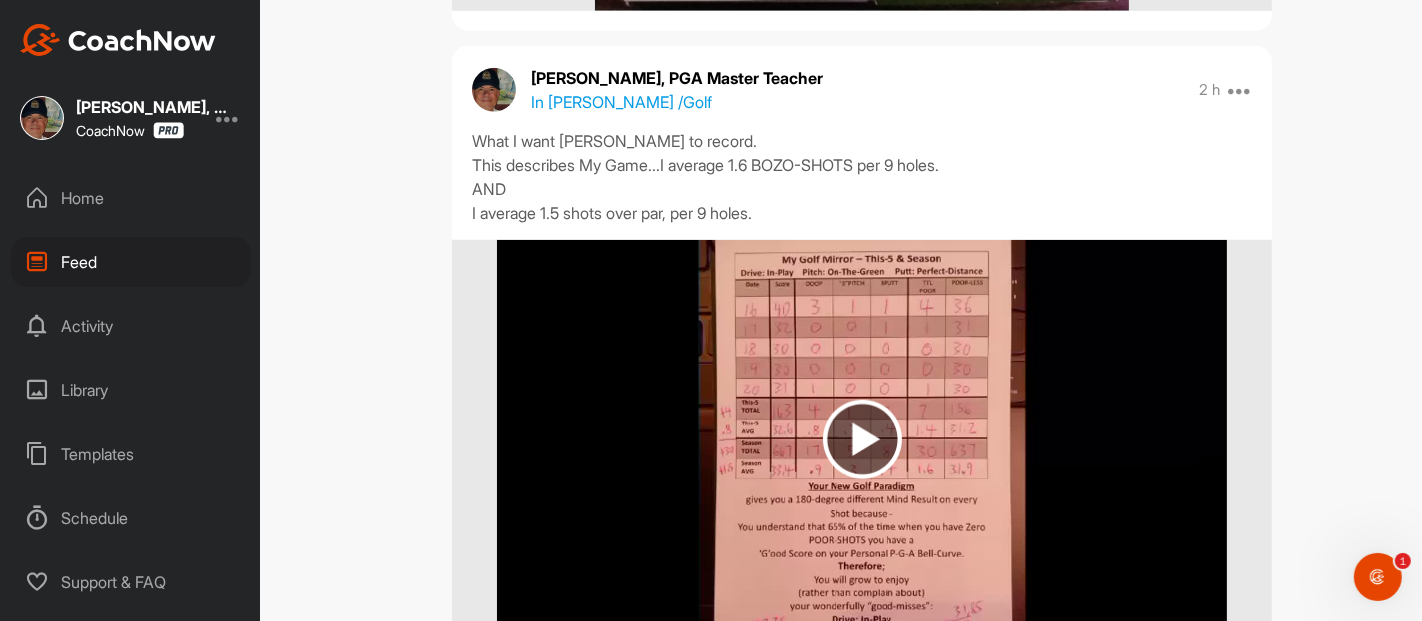 scroll, scrollTop: 1422, scrollLeft: 0, axis: vertical 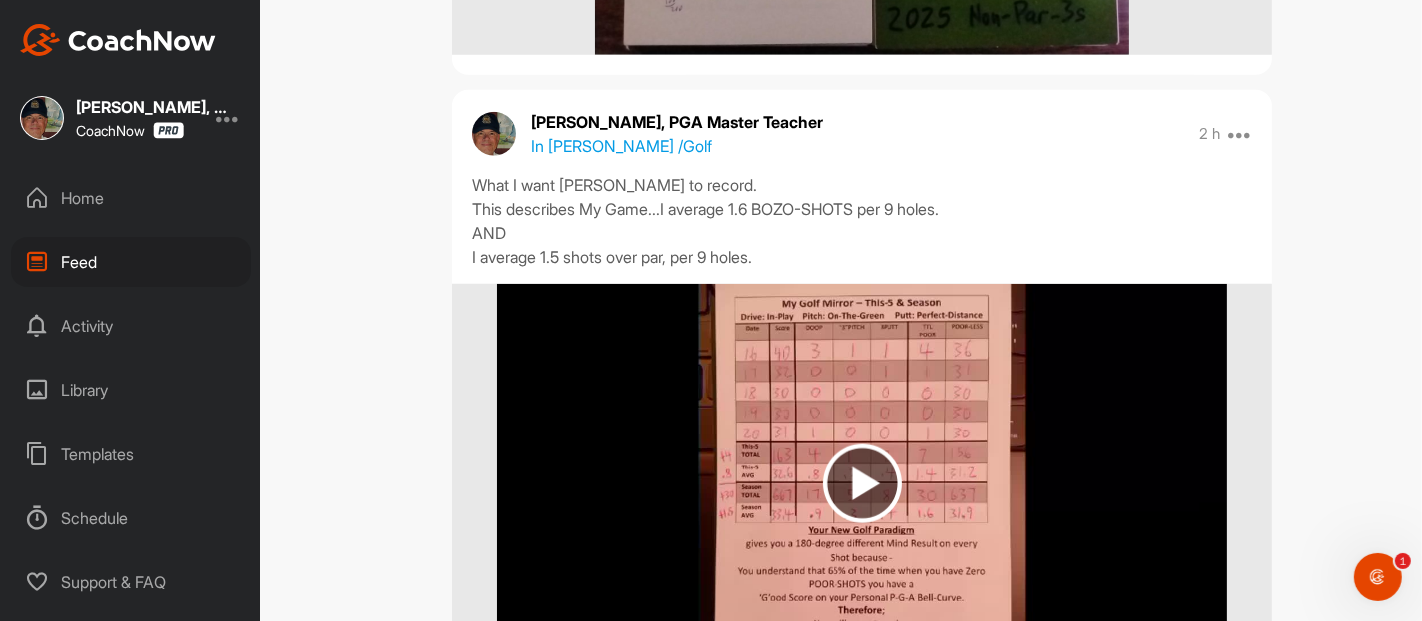 click at bounding box center [1240, 134] 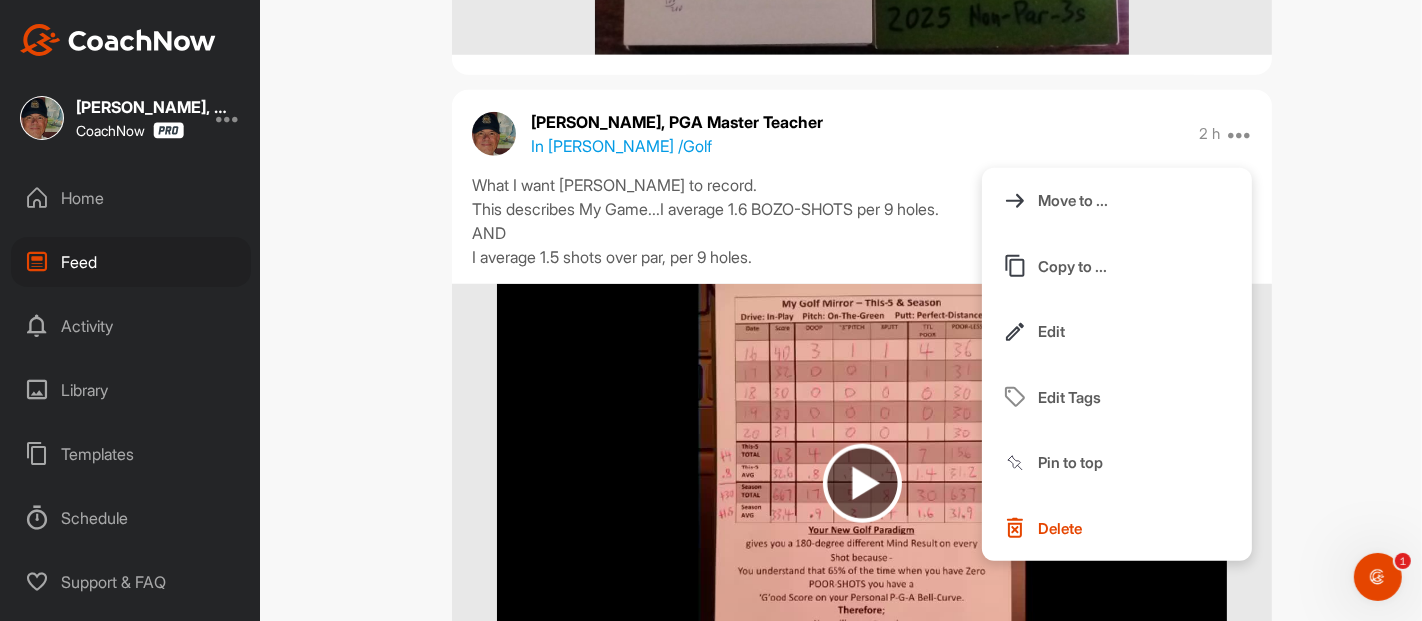 click on "Edit" at bounding box center [1051, 331] 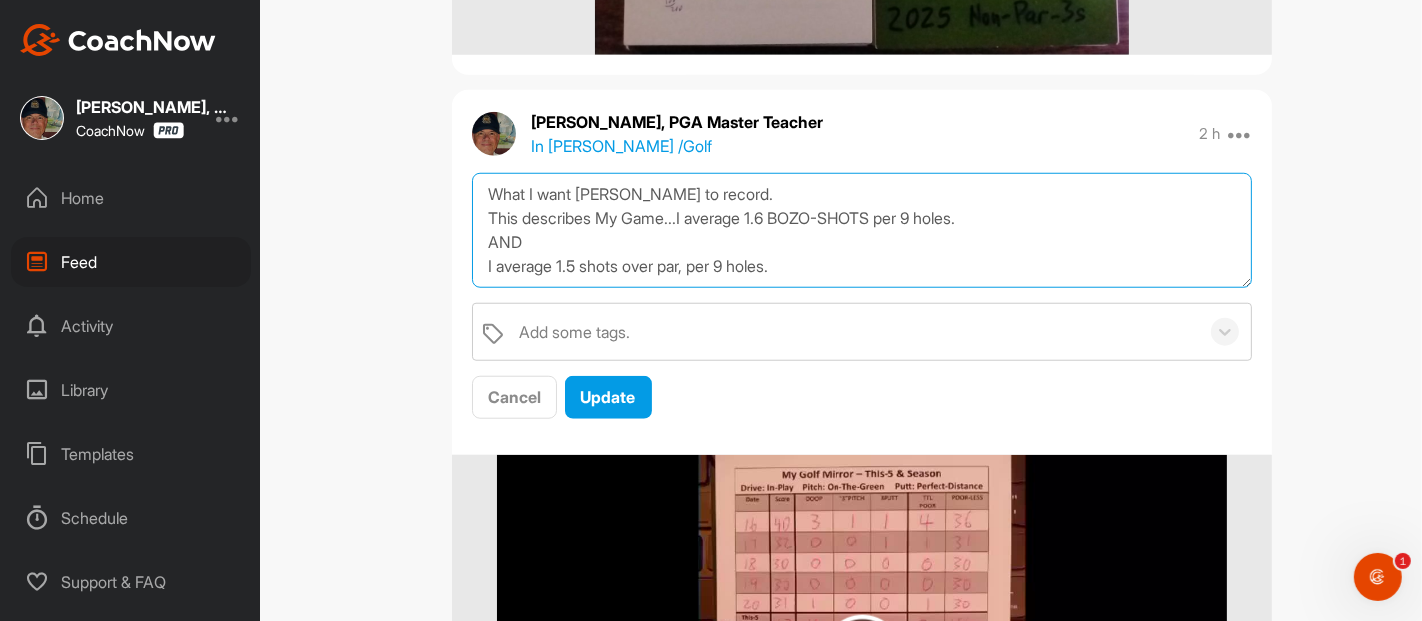 click on "What I want [PERSON_NAME] to record.
This describes My Game...I average 1.6 BOZO-SHOTS per 9 holes.
AND
I average 1.5 shots over par, per 9 holes." at bounding box center [862, 230] 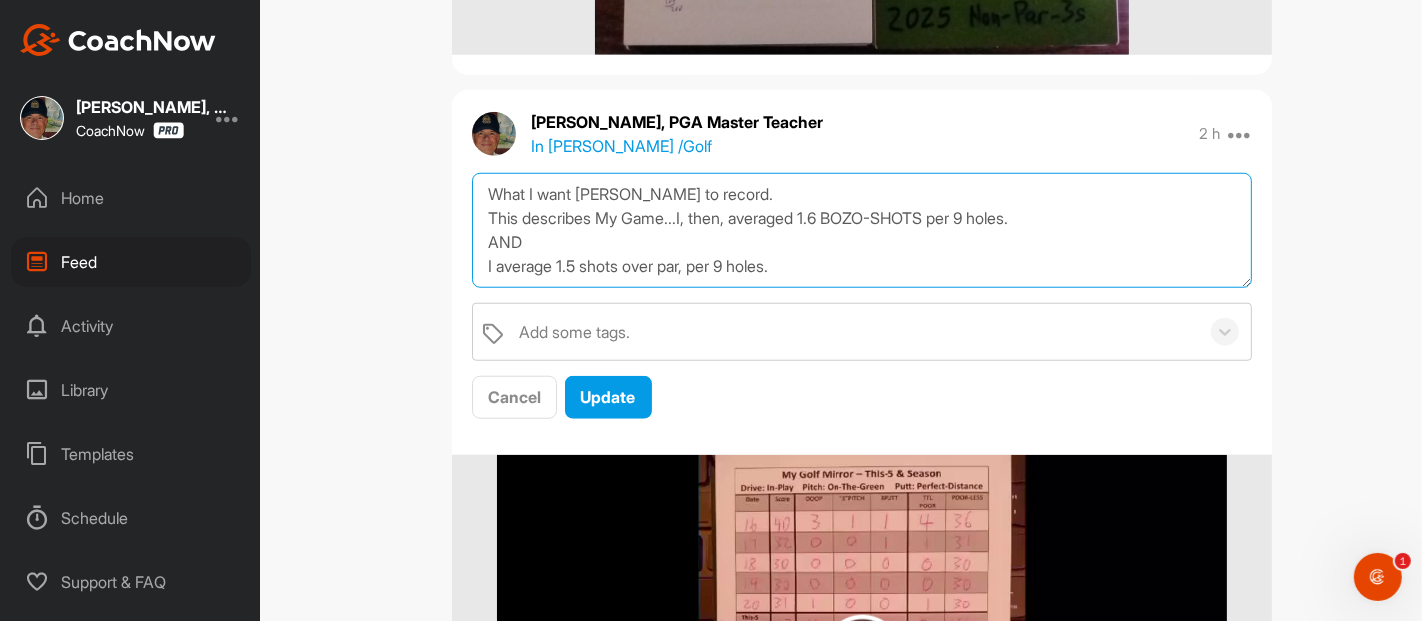 click on "What I want Alex to record.
This describes My Game...I, then, averaged 1.6 BOZO-SHOTS per 9 holes.
AND
I average 1.5 shots over par, per 9 holes." at bounding box center (862, 230) 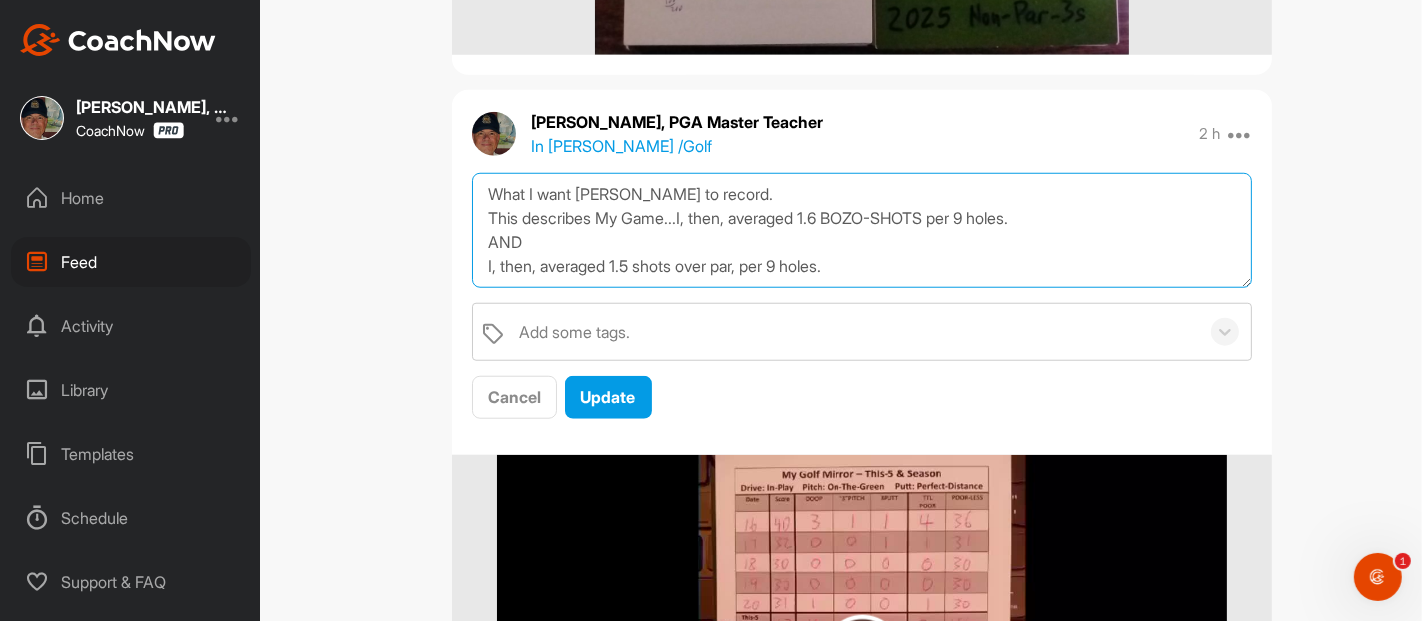 type on "What I want [PERSON_NAME] to record.
This describes My Game...I, then, averaged 1.6 BOZO-SHOTS per 9 holes.
AND
I, then, averaged 1.5 shots over par, per 9 holes." 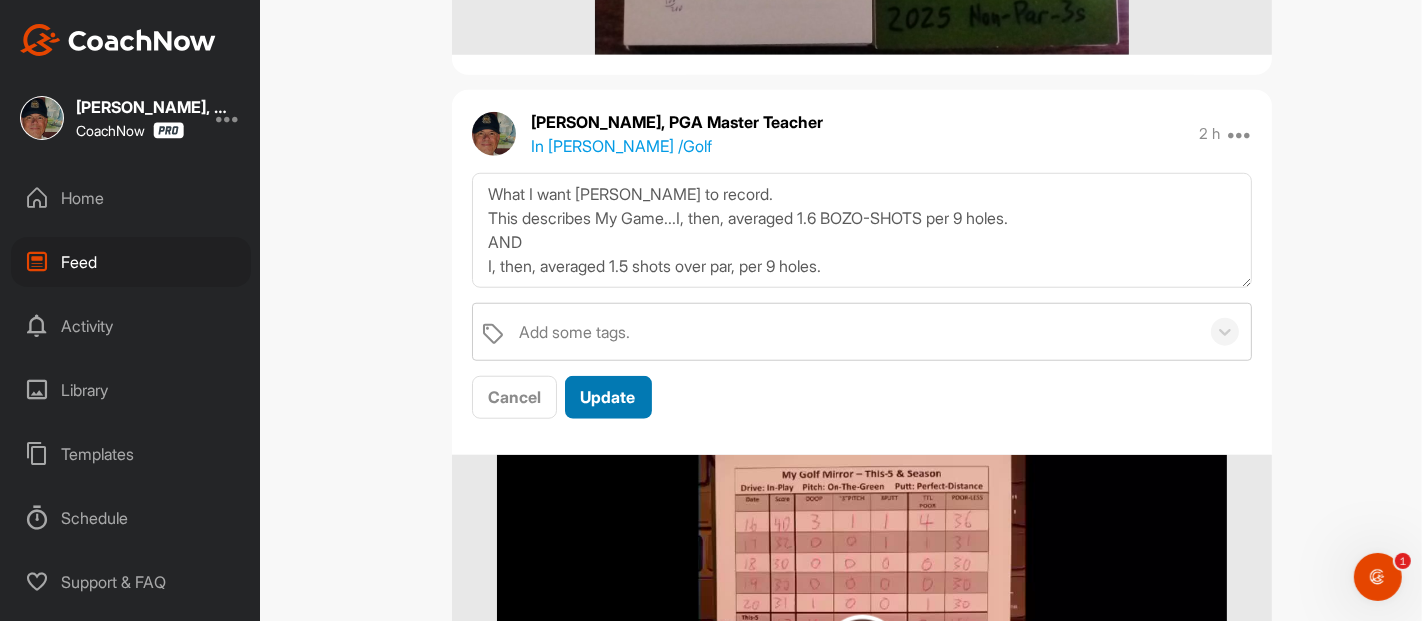click on "Update" at bounding box center (608, 397) 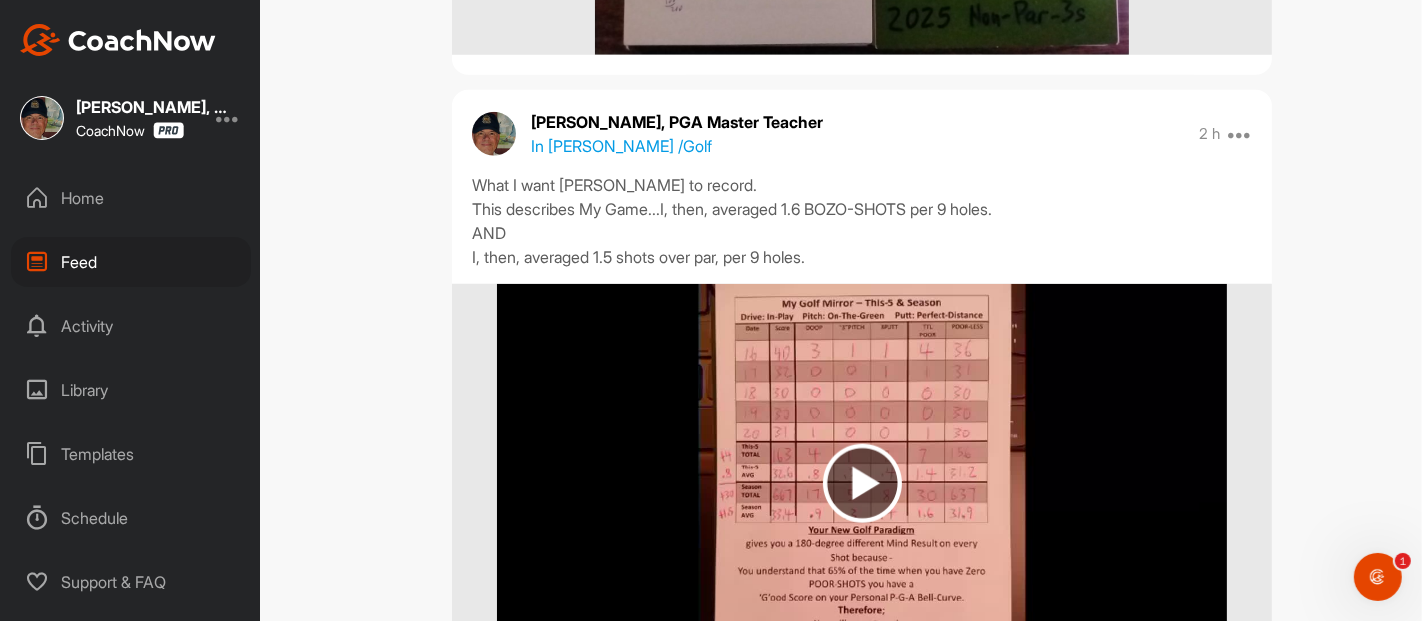 click 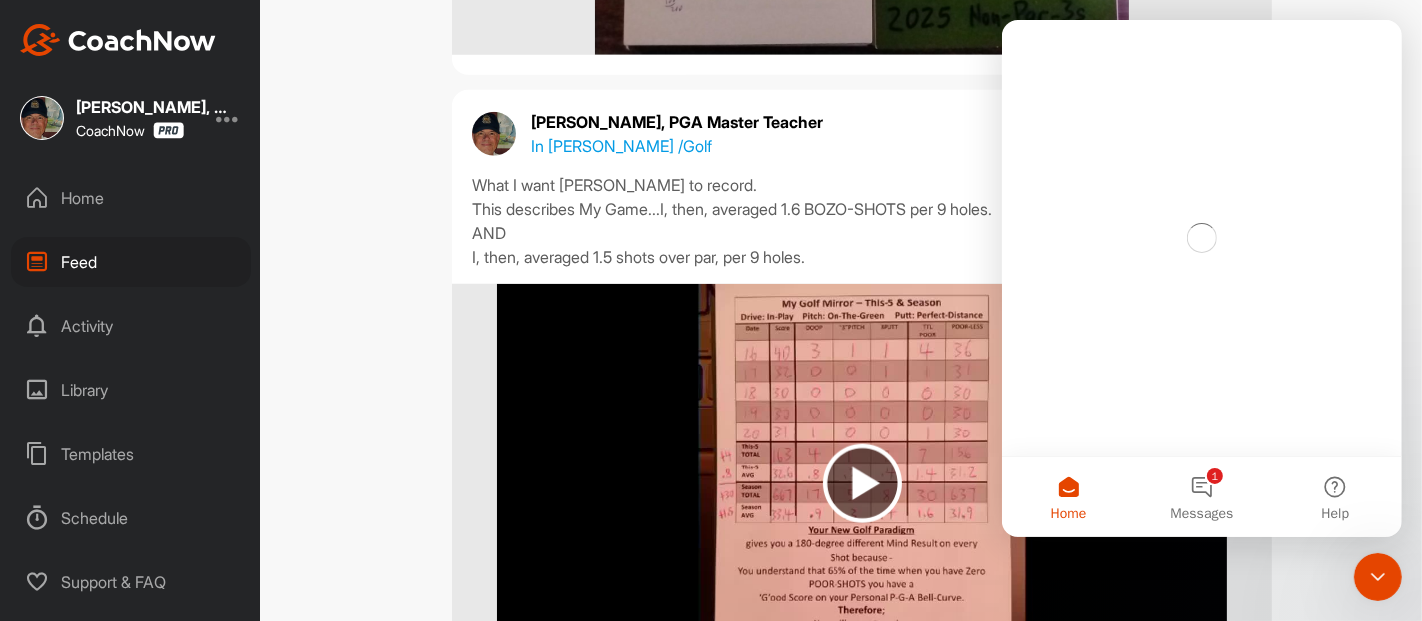 scroll, scrollTop: 0, scrollLeft: 0, axis: both 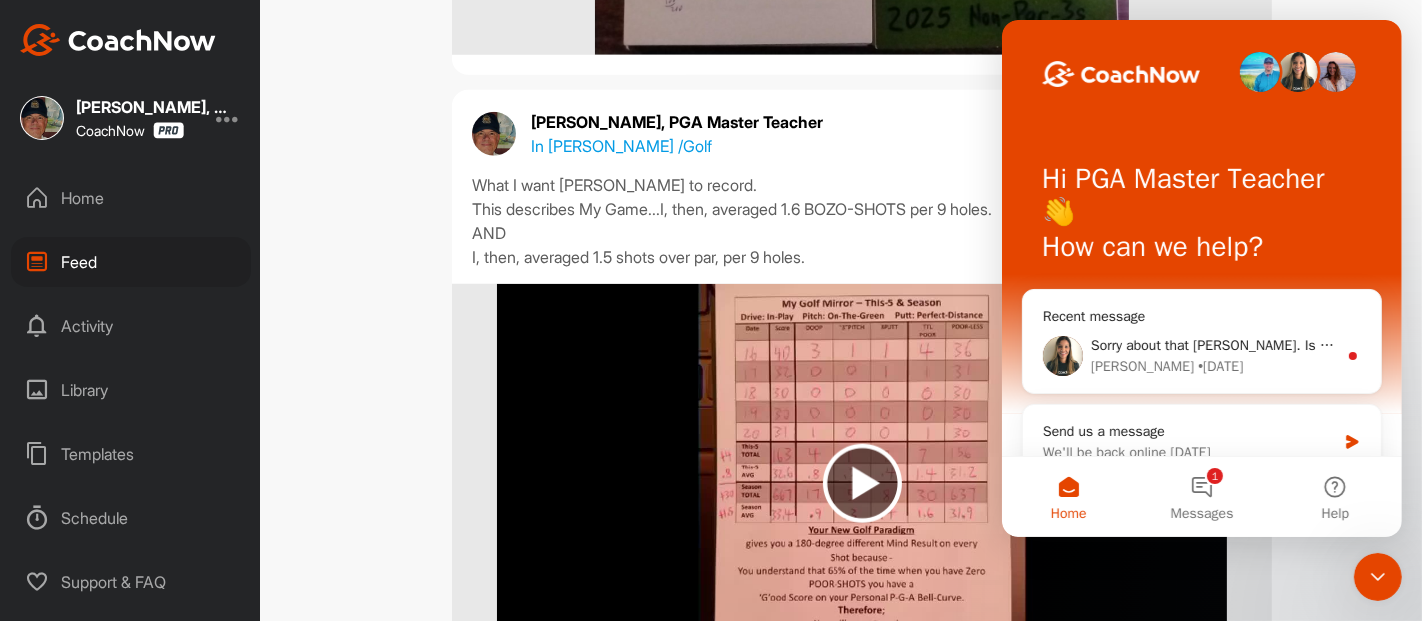 click on "Sorry about that Joel. Is this on your Android? We don't have a merge videos tool." at bounding box center (1379, 345) 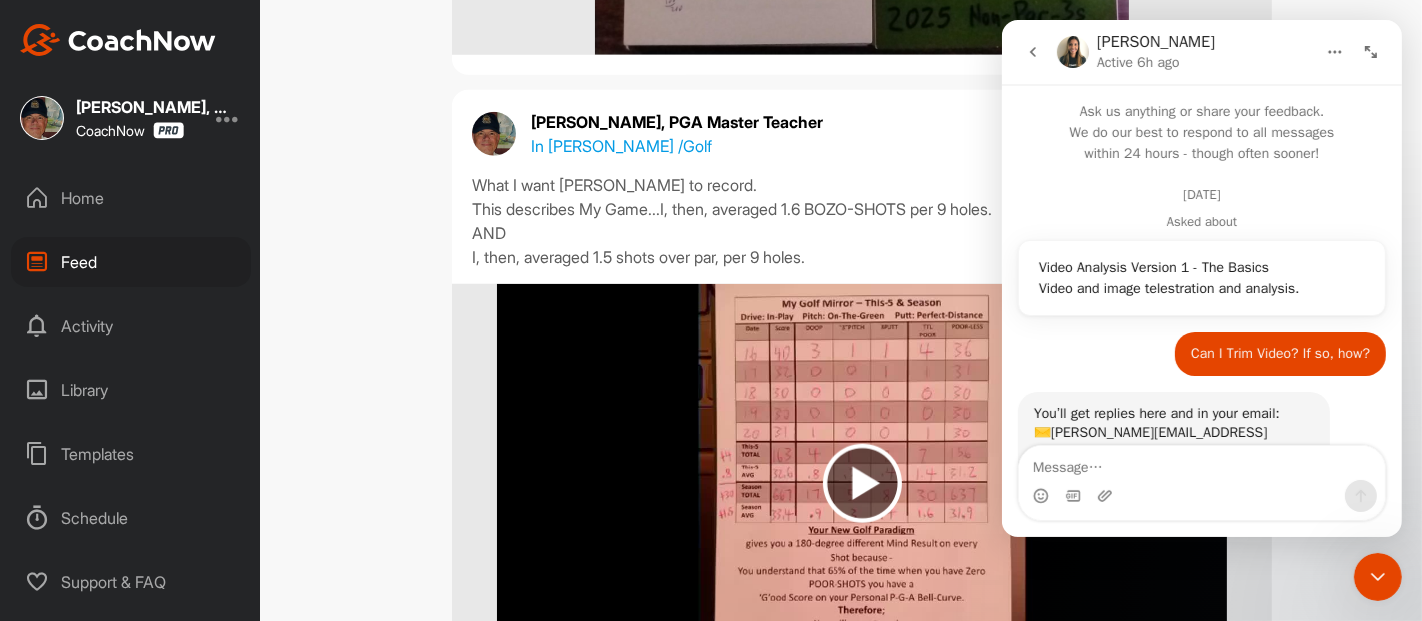 scroll, scrollTop: 129, scrollLeft: 0, axis: vertical 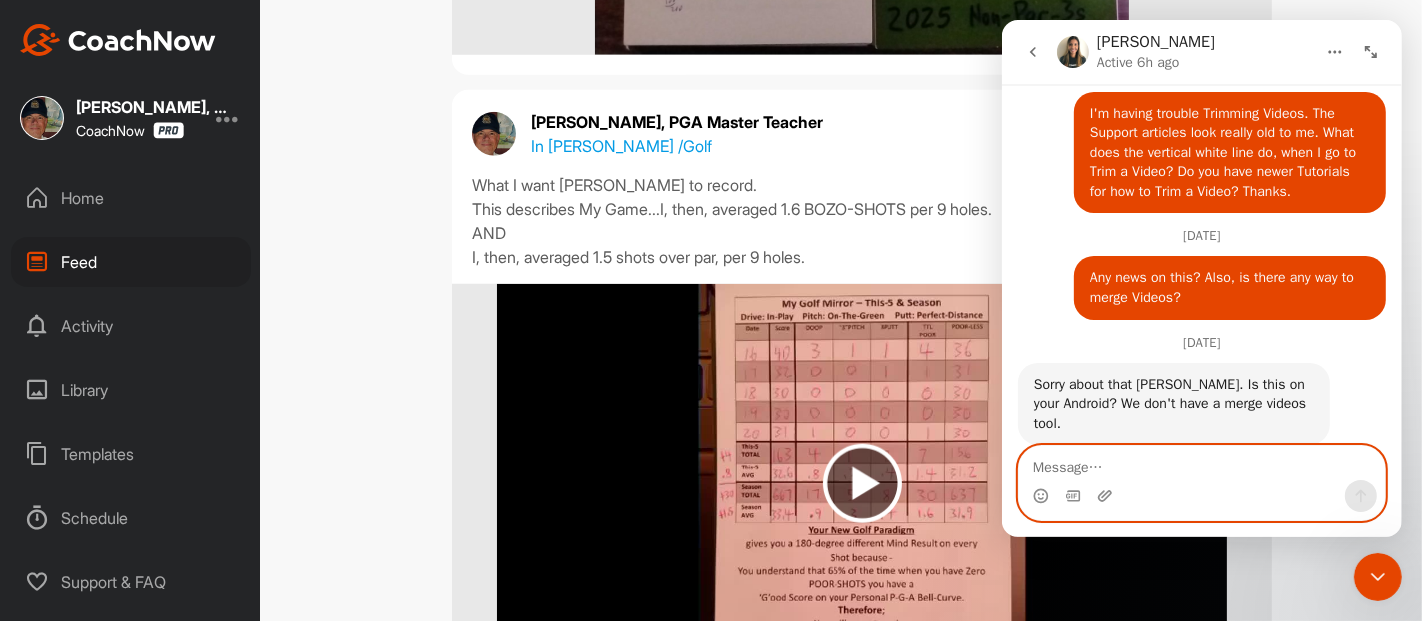 click at bounding box center (1201, 463) 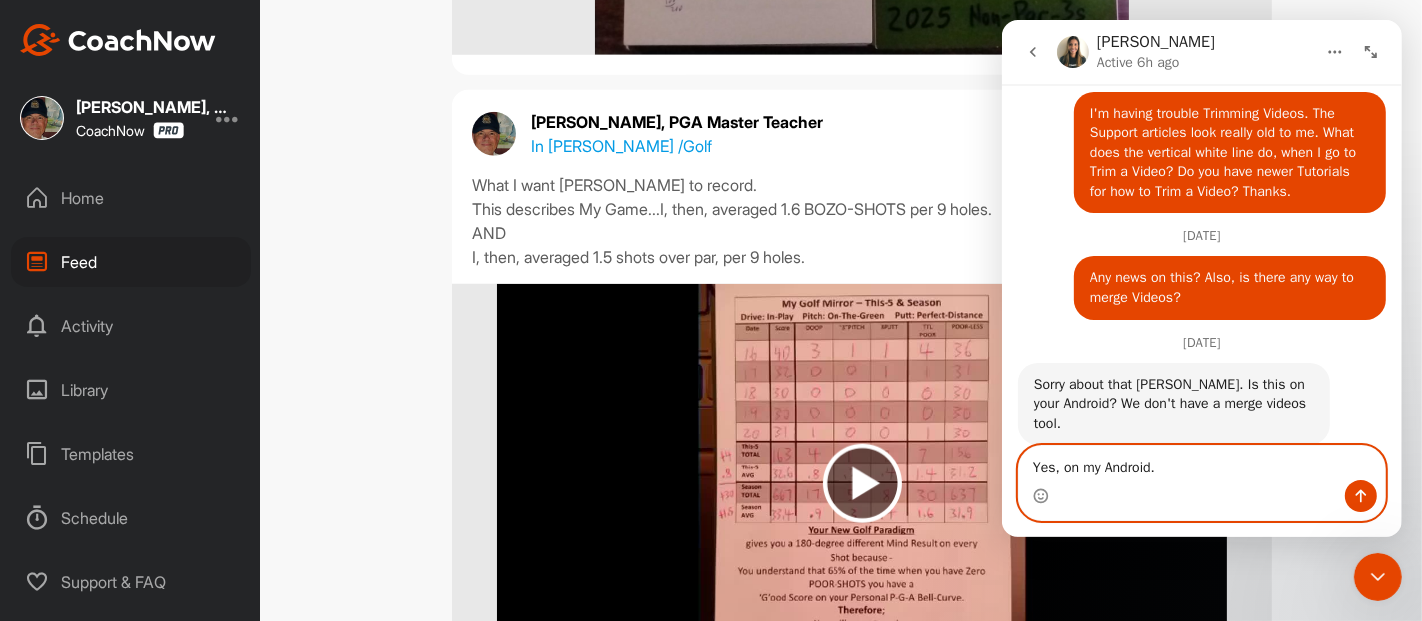 type on "Yes, on my Android." 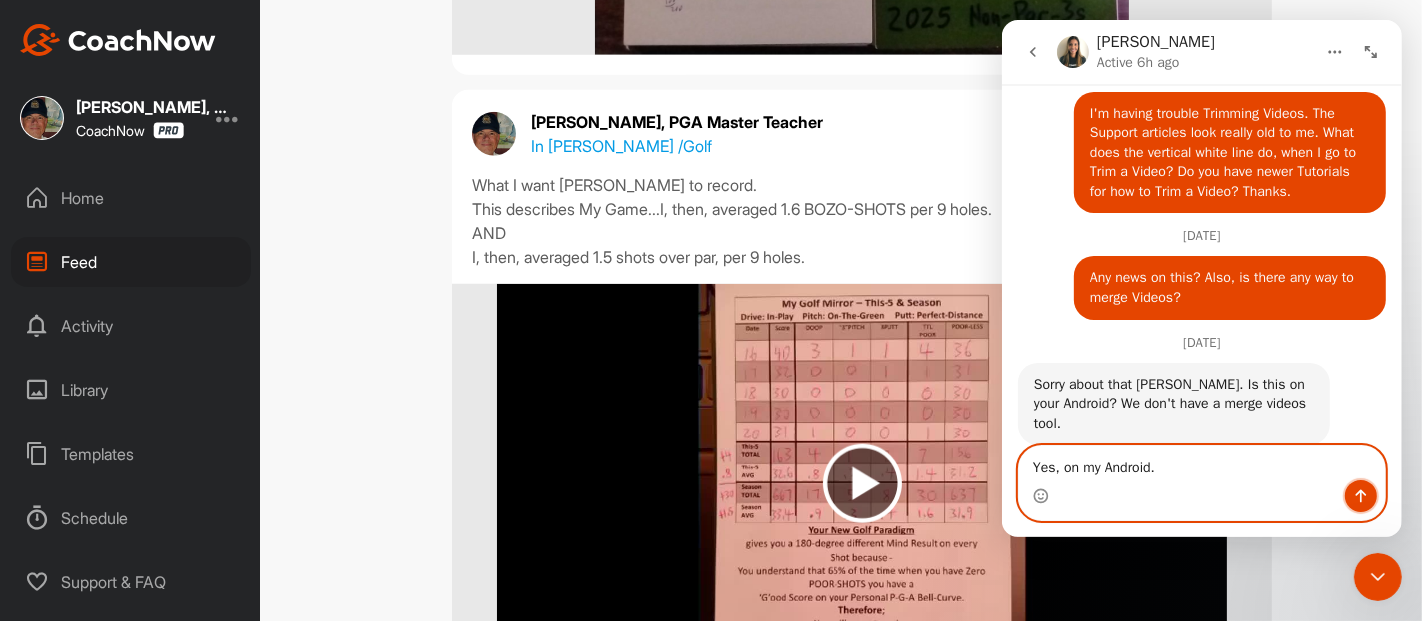 click 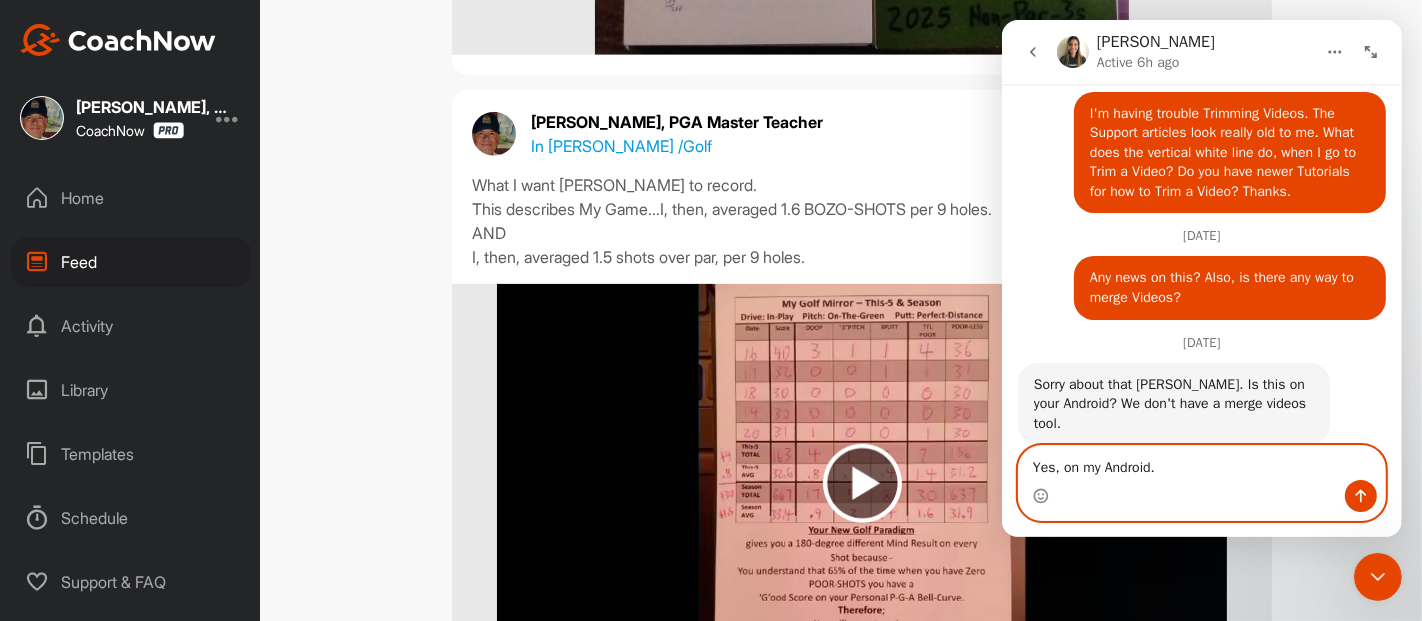 type 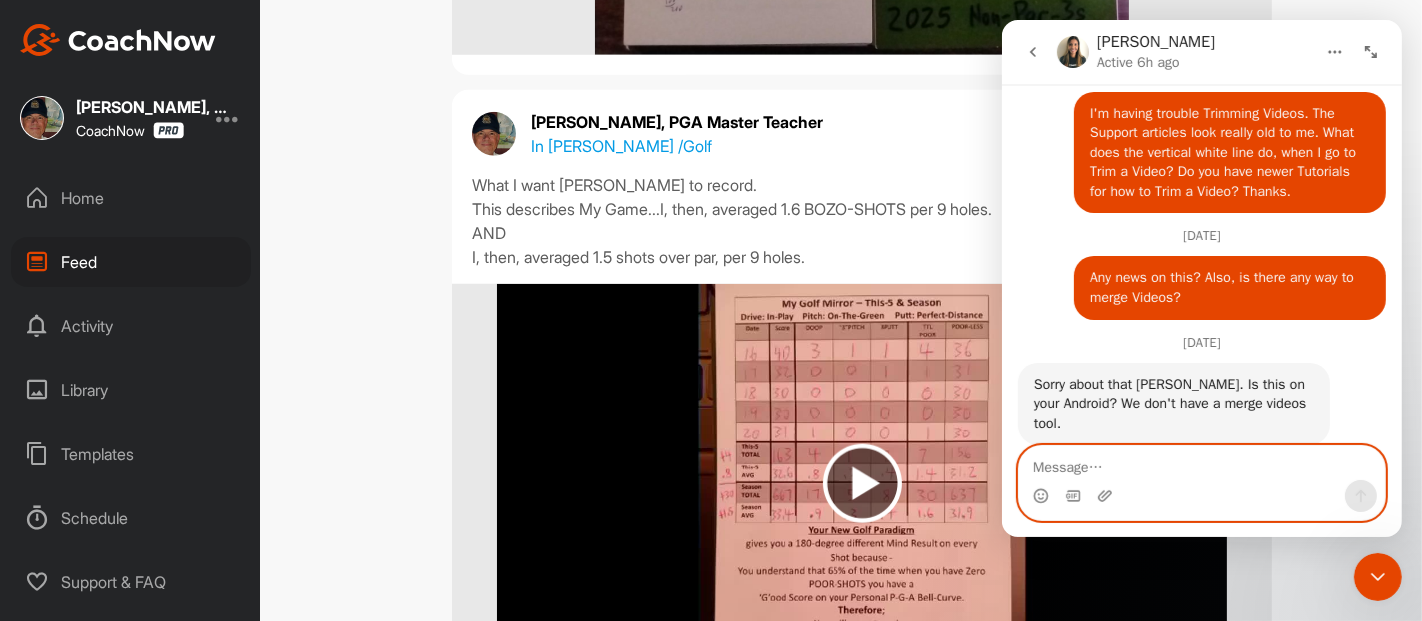 scroll, scrollTop: 1181, scrollLeft: 0, axis: vertical 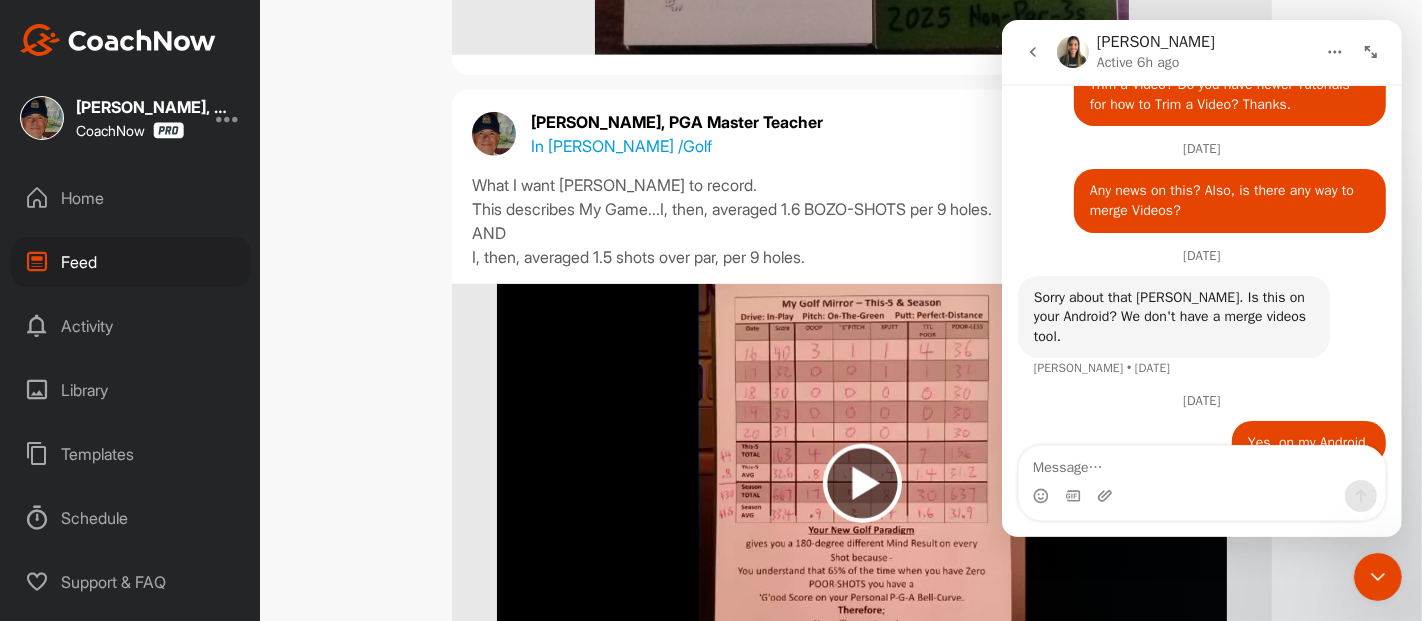 click 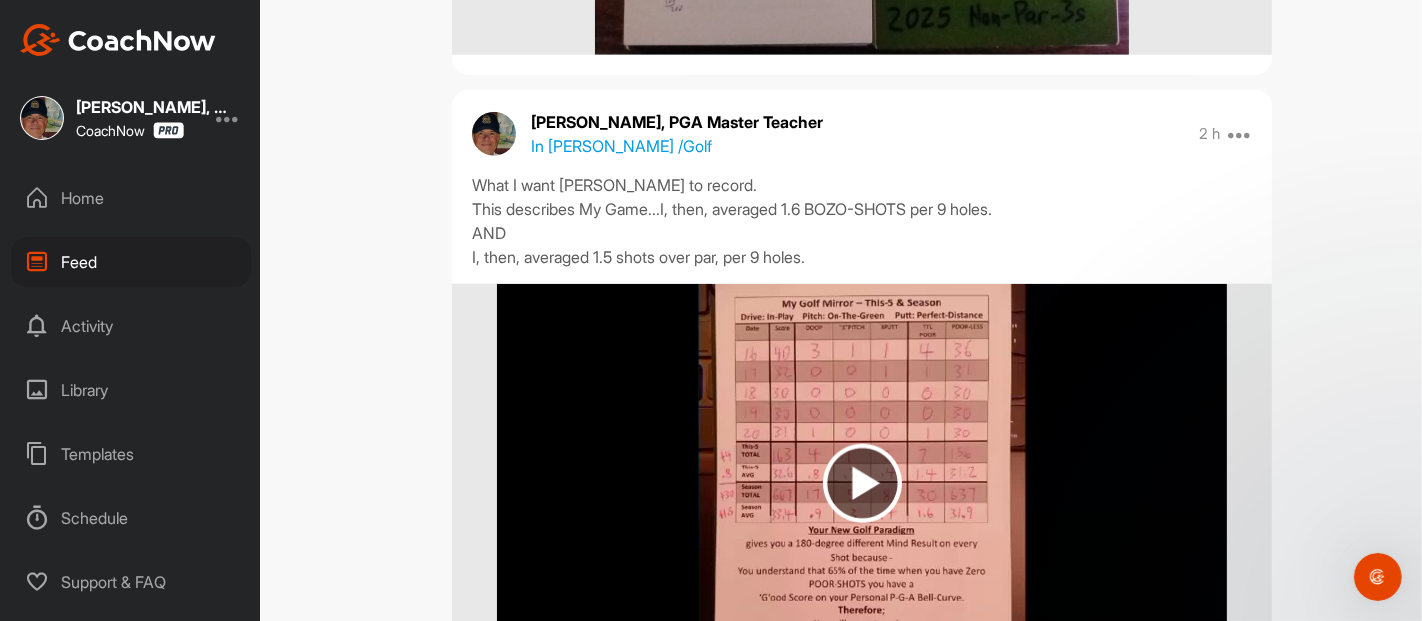 scroll, scrollTop: 0, scrollLeft: 0, axis: both 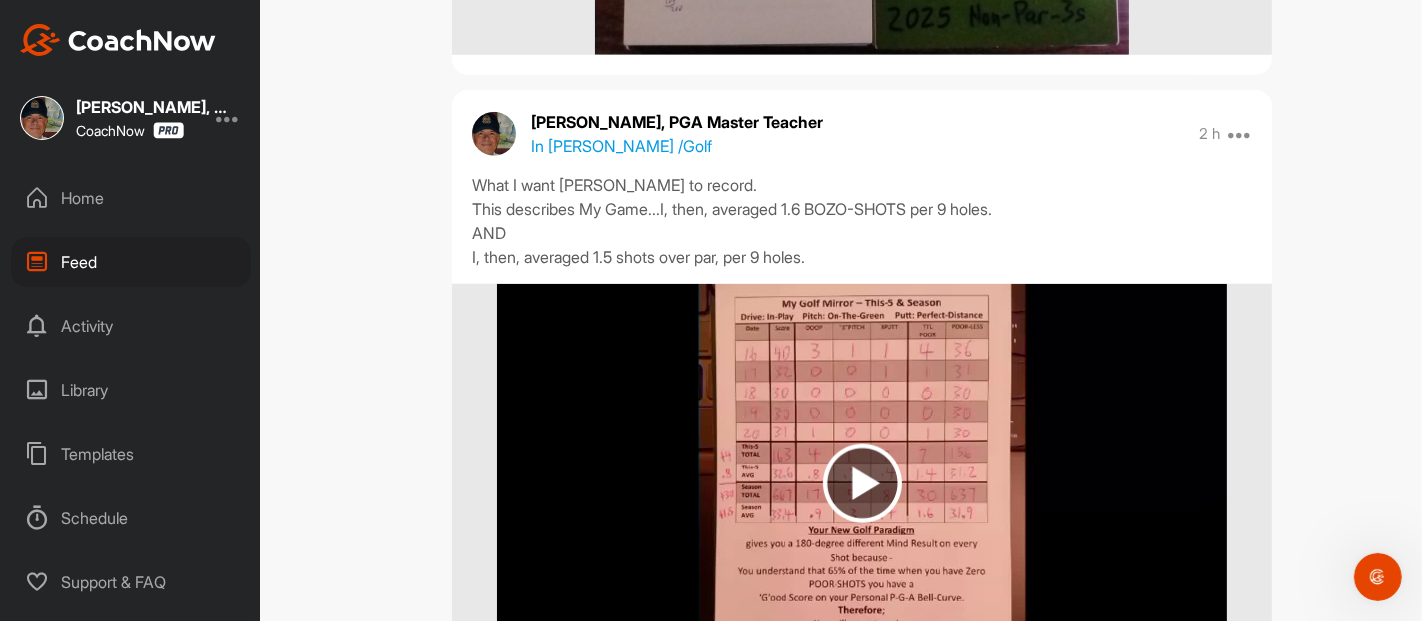 click on "Feed Filter Media Type Images Videos Notes Audio Documents Author AC [PERSON_NAME] [EMAIL_ADDRESS][DOMAIN_NAME] AC [PERSON_NAME] [EMAIL_ADDRESS][DOMAIN_NAME] AM [PERSON_NAME] [EMAIL_ADDRESS][DOMAIN_NAME] AL [PERSON_NAME] [PERSON_NAME][EMAIL_ADDRESS][DOMAIN_NAME] AK [PERSON_NAME] [EMAIL_ADDRESS][DOMAIN_NAME] AL [PERSON_NAME] [EMAIL_ADDRESS][DOMAIN_NAME] AB [PERSON_NAME] [EMAIL_ADDRESS][DOMAIN_NAME] [PERSON_NAME] [EMAIL_ADDRESS][DOMAIN_NAME] [PERSON_NAME] [PERSON_NAME][EMAIL_ADDRESS][DOMAIN_NAME] [PERSON_NAME] [EMAIL_ADDRESS][DOMAIN_NAME] AC [PERSON_NAME] [EMAIL_ADDRESS][DOMAIN_NAME] AC [PERSON_NAME] [EMAIL_ADDRESS][DOMAIN_NAME] AG [PERSON_NAME] [EMAIL_ADDRESS][DOMAIN_NAME] [PERSON_NAME] [PERSON_NAME][EMAIL_ADDRESS][DOMAIN_NAME] [PERSON_NAME] [PERSON_NAME][EMAIL_ADDRESS][DOMAIN_NAME] [PERSON_NAME] [EMAIL_ADDRESS][DOMAIN_NAME] [PERSON_NAME] [PERSON_NAME][EMAIL_ADDRESS][PERSON_NAME][DOMAIN_NAME] AN [PERSON_NAME] [PERSON_NAME][EMAIL_ADDRESS][PERSON_NAME][DOMAIN_NAME] AB [PERSON_NAME] [EMAIL_ADDRESS][DOMAIN_NAME] [PERSON_NAME] [EMAIL_ADDRESS][DOMAIN_NAME] [PERSON_NAME] [EMAIL_ADDRESS][DOMAIN_NAME] AV [PERSON_NAME] [PERSON_NAME][EMAIL_ADDRESS][DOMAIN_NAME] AF [PERSON_NAME] [PERSON_NAME][EMAIL_ADDRESS][PERSON_NAME][DOMAIN_NAME] AC [PERSON_NAME] [EMAIL_ADDRESS][DOMAIN_NAME] AT Arsh Tendni [EMAIL_ADDRESS][DOMAIN_NAME] AT [PERSON_NAME] BB BH BS" at bounding box center (862, 310) 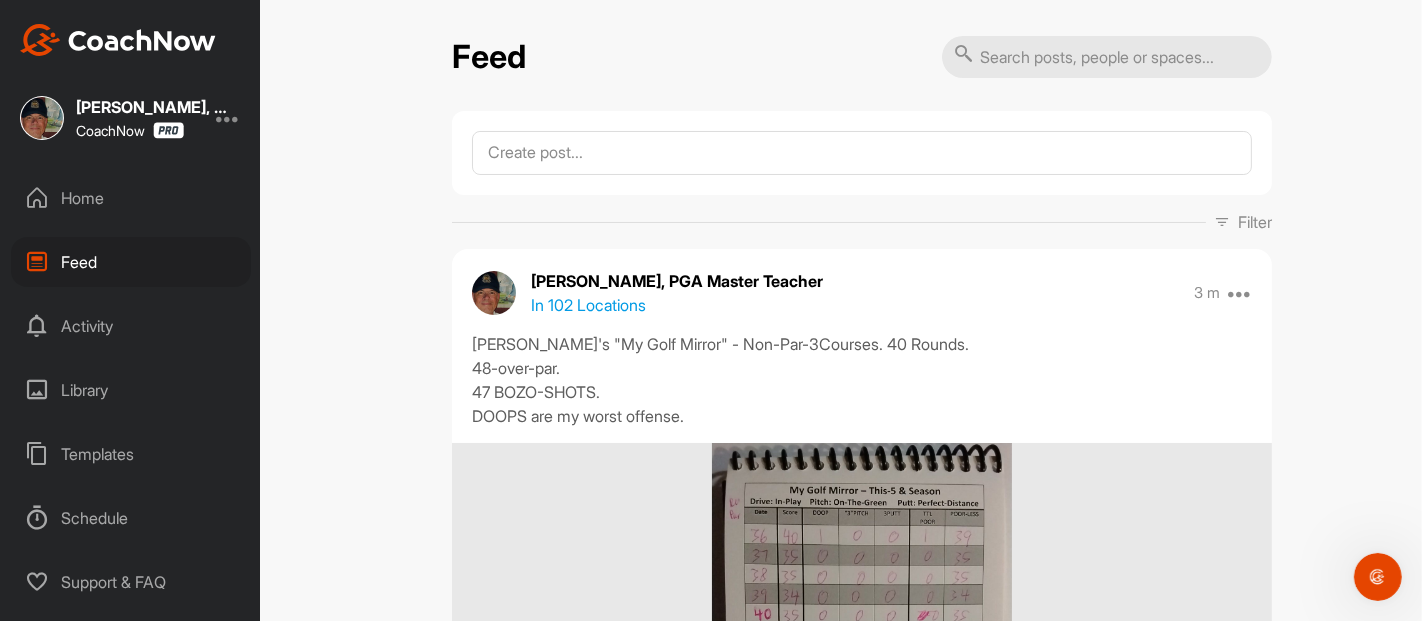 scroll, scrollTop: 0, scrollLeft: 0, axis: both 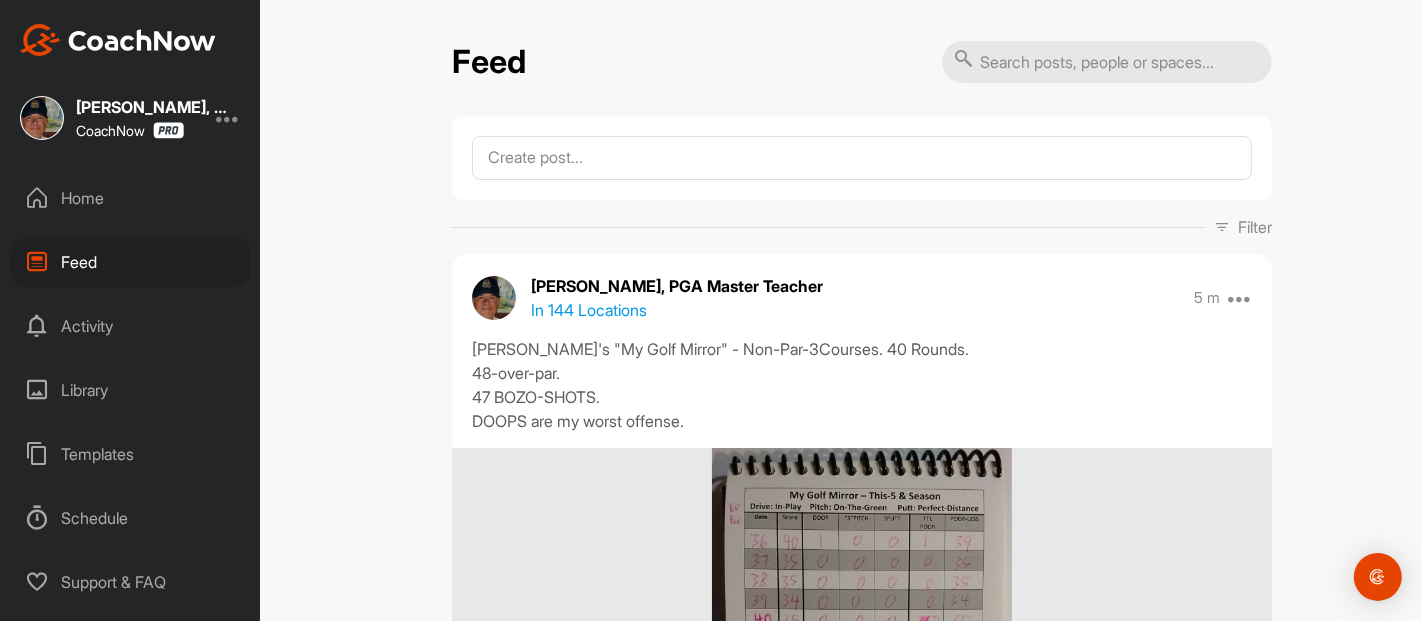 click on "Feed Filter Media Type Images Videos Notes Audio Documents Author AC [PERSON_NAME] [EMAIL_ADDRESS][DOMAIN_NAME] AC [PERSON_NAME] [EMAIL_ADDRESS][DOMAIN_NAME] AM [PERSON_NAME] [EMAIL_ADDRESS][DOMAIN_NAME] AL [PERSON_NAME] [PERSON_NAME][EMAIL_ADDRESS][DOMAIN_NAME] AK [PERSON_NAME] [EMAIL_ADDRESS][DOMAIN_NAME] AL [PERSON_NAME] [EMAIL_ADDRESS][DOMAIN_NAME] AB [PERSON_NAME] [EMAIL_ADDRESS][DOMAIN_NAME] [PERSON_NAME] [EMAIL_ADDRESS][DOMAIN_NAME] [PERSON_NAME] [PERSON_NAME][EMAIL_ADDRESS][DOMAIN_NAME] [PERSON_NAME] [EMAIL_ADDRESS][DOMAIN_NAME] AC [PERSON_NAME] [EMAIL_ADDRESS][DOMAIN_NAME] AC [PERSON_NAME] [EMAIL_ADDRESS][DOMAIN_NAME] AG [PERSON_NAME] [EMAIL_ADDRESS][DOMAIN_NAME] [PERSON_NAME] [PERSON_NAME][EMAIL_ADDRESS][DOMAIN_NAME] [PERSON_NAME] [PERSON_NAME][EMAIL_ADDRESS][DOMAIN_NAME] [PERSON_NAME] [EMAIL_ADDRESS][DOMAIN_NAME] [PERSON_NAME] [PERSON_NAME][EMAIL_ADDRESS][PERSON_NAME][DOMAIN_NAME] AN [PERSON_NAME] [PERSON_NAME][EMAIL_ADDRESS][PERSON_NAME][DOMAIN_NAME] AB [PERSON_NAME] [EMAIL_ADDRESS][DOMAIN_NAME] [PERSON_NAME] [EMAIL_ADDRESS][DOMAIN_NAME] [PERSON_NAME] [EMAIL_ADDRESS][DOMAIN_NAME] AV [PERSON_NAME] [PERSON_NAME][EMAIL_ADDRESS][DOMAIN_NAME] AF [PERSON_NAME] [PERSON_NAME][EMAIL_ADDRESS][PERSON_NAME][DOMAIN_NAME] AC [PERSON_NAME] [EMAIL_ADDRESS][DOMAIN_NAME] AT Arsh Tendni [EMAIL_ADDRESS][DOMAIN_NAME] AT [PERSON_NAME] BB BH BS" at bounding box center (862, 310) 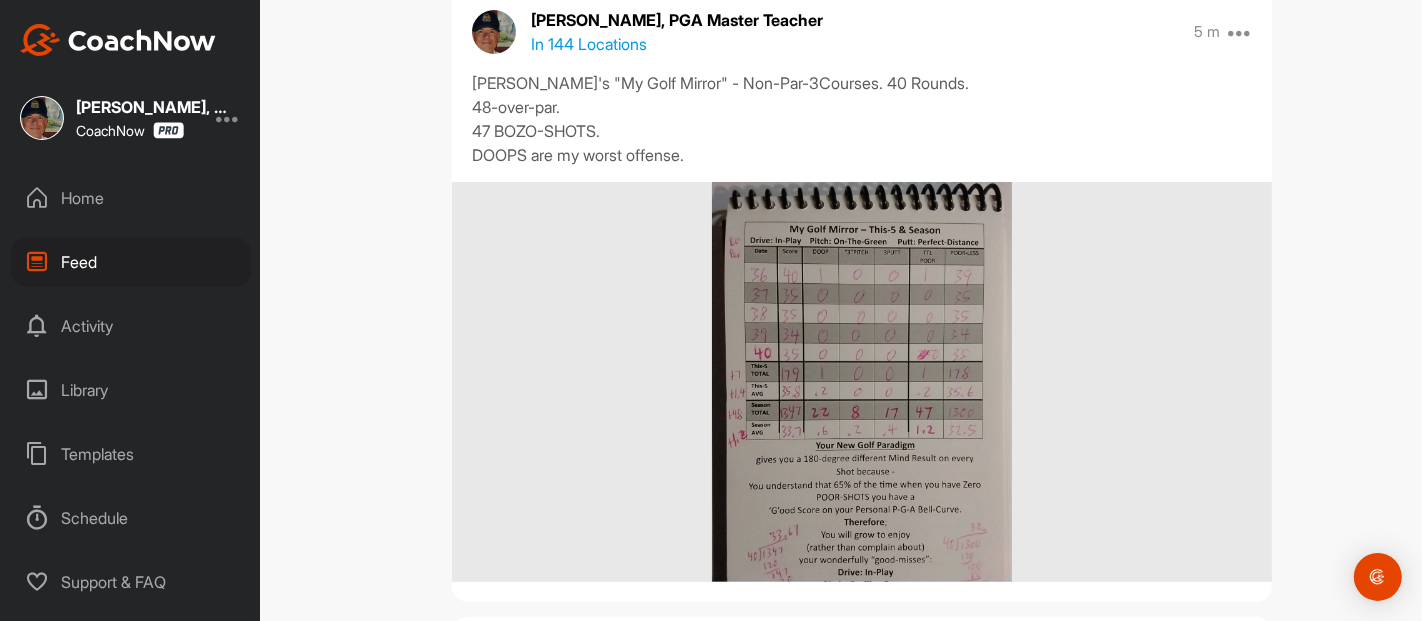 scroll, scrollTop: 222, scrollLeft: 0, axis: vertical 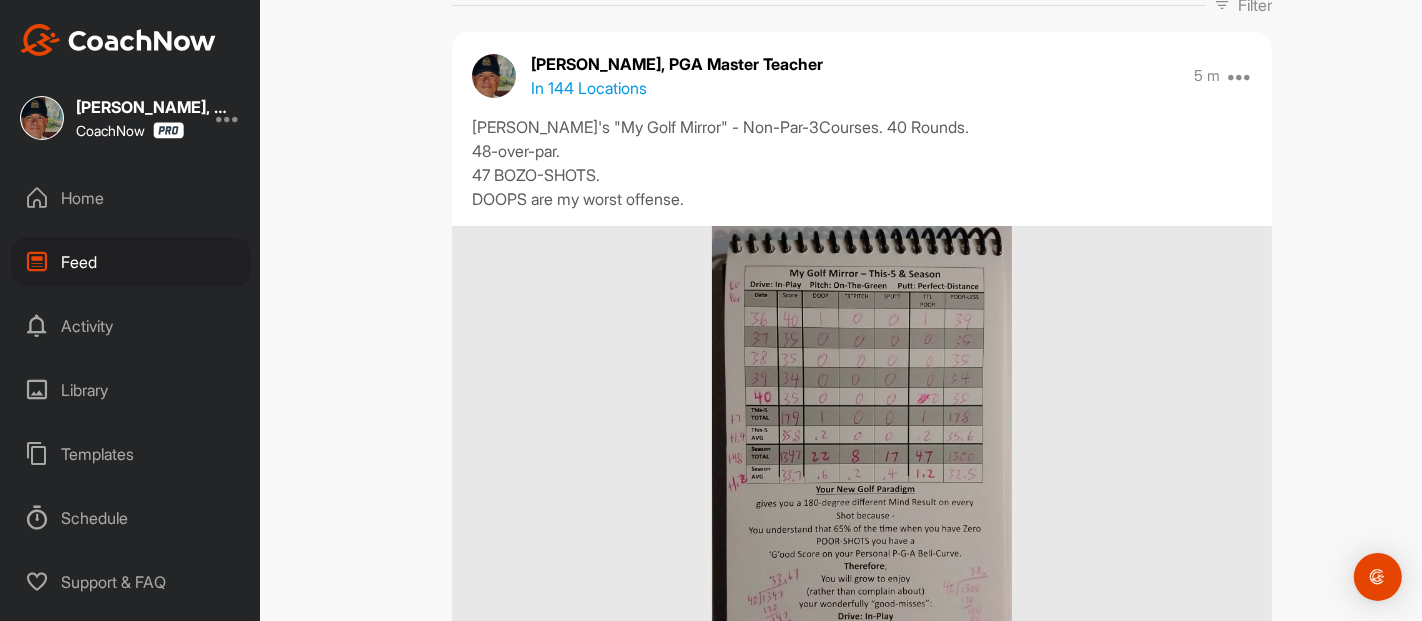 click at bounding box center (1240, 76) 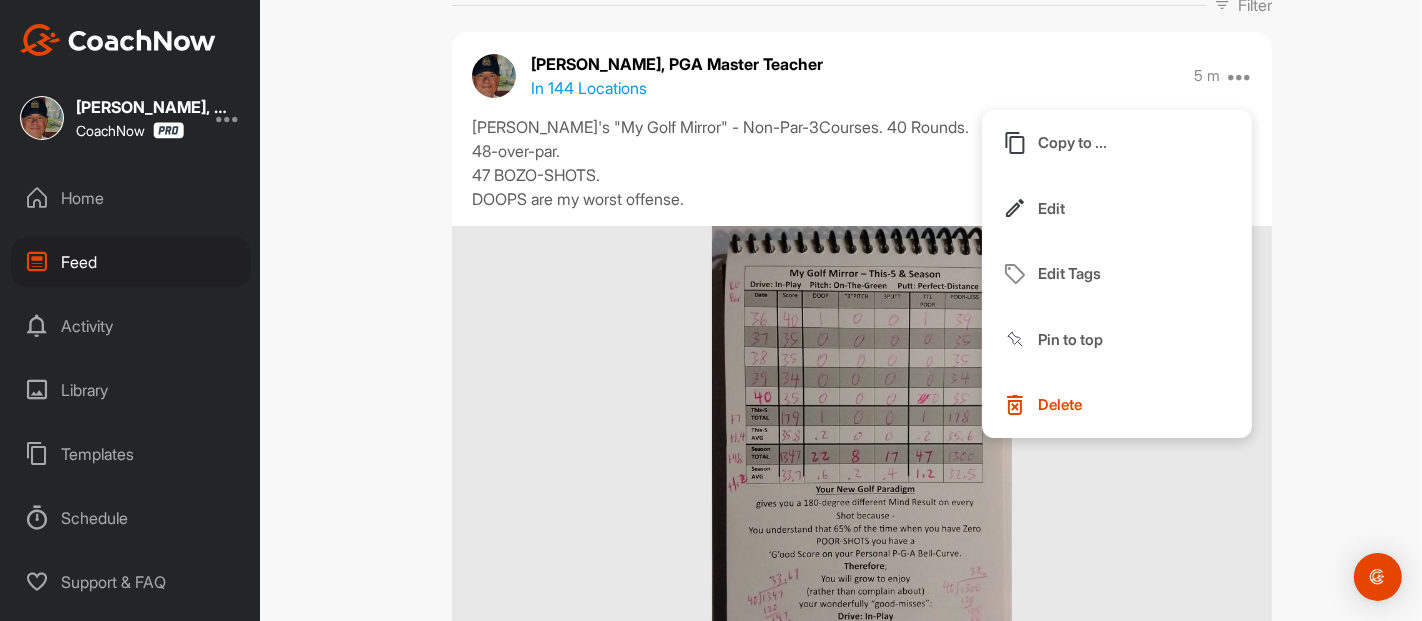 click on "Edit" at bounding box center (1117, 209) 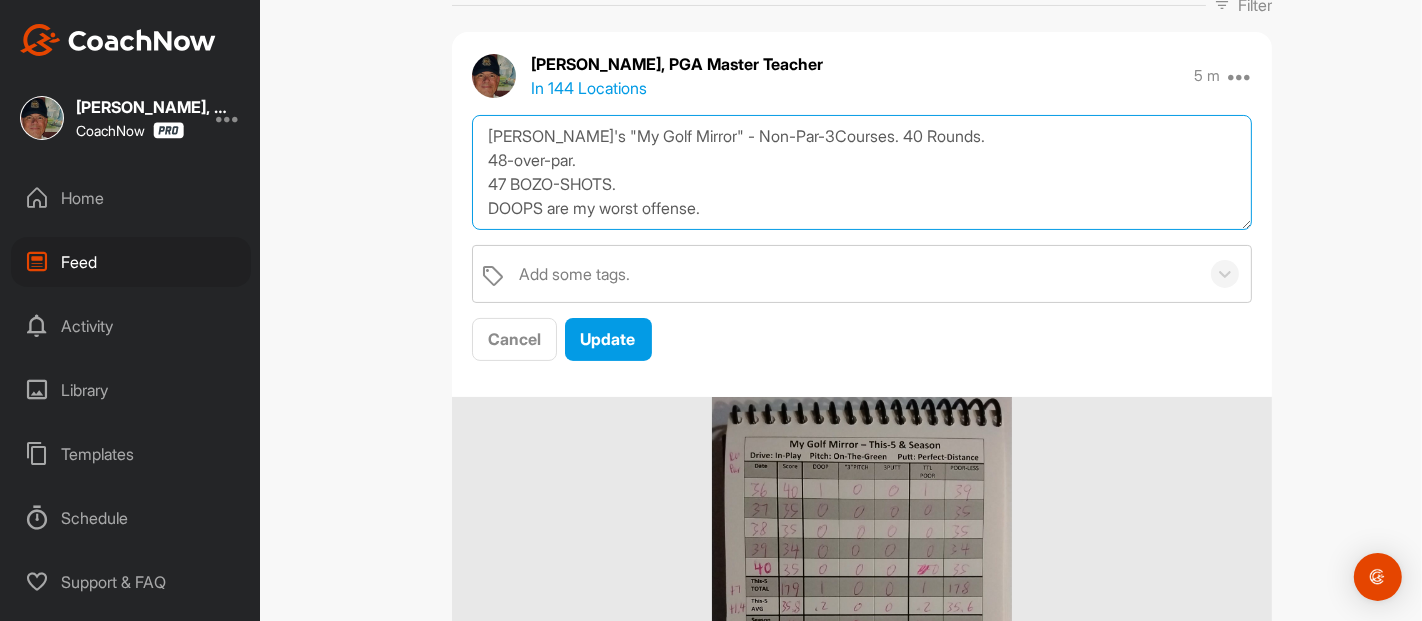 click on "Joel's "My Golf Mirror" - Non-Par-3Courses. 40 Rounds.
48-over-par.
47 BOZO-SHOTS.
DOOPS are my worst offense." at bounding box center (862, 172) 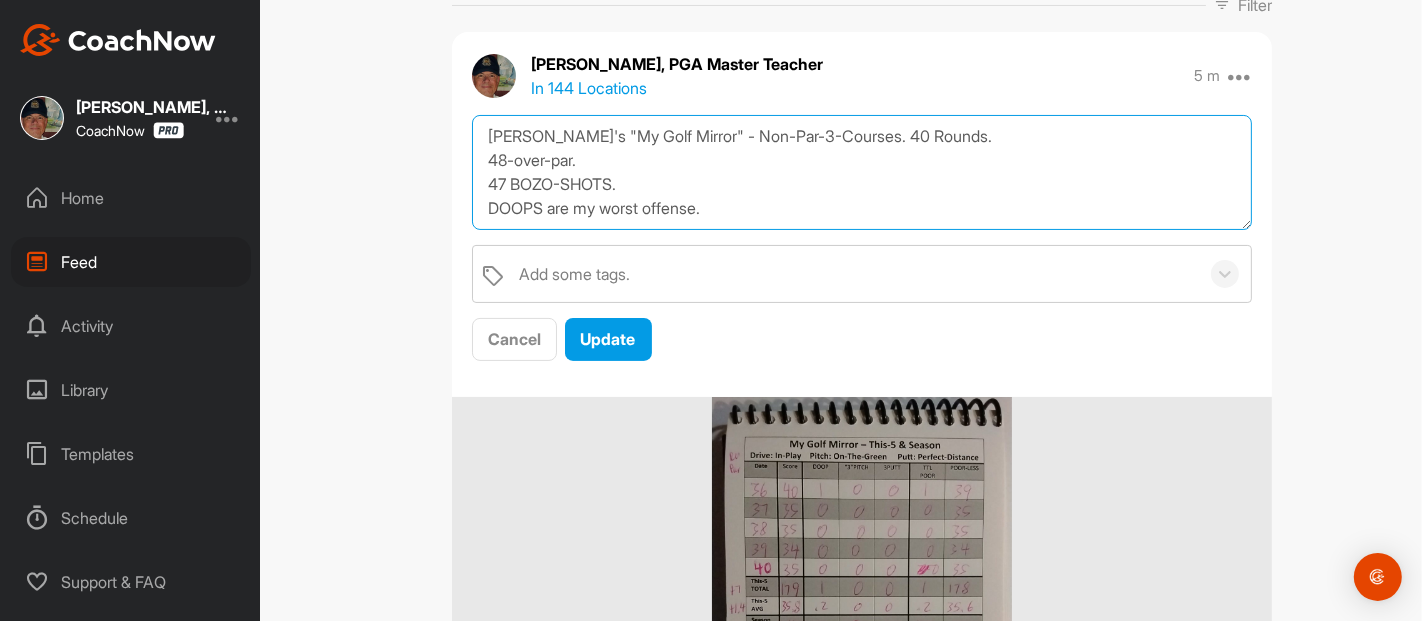 type on "Joel's "My Golf Mirror" - Non-Par-3-Courses. 40 Rounds.
48-over-par.
47 BOZO-SHOTS.
DOOPS are my worst offense." 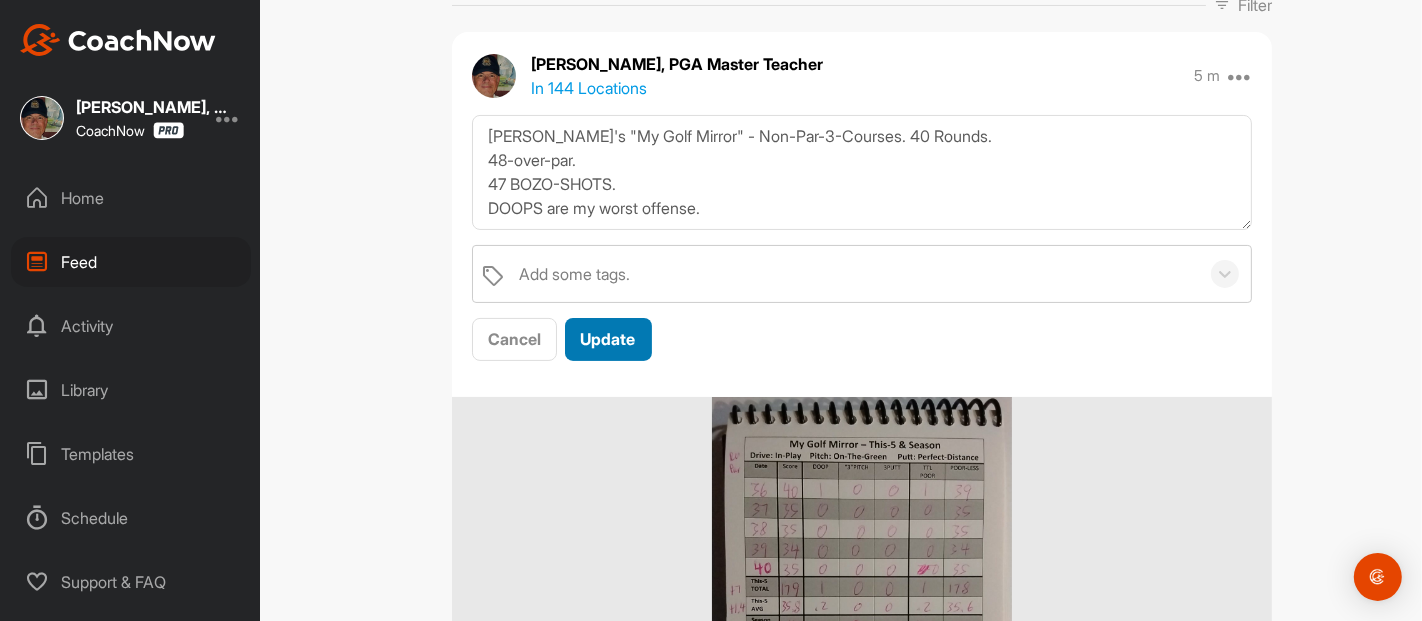 click on "Update" at bounding box center (608, 339) 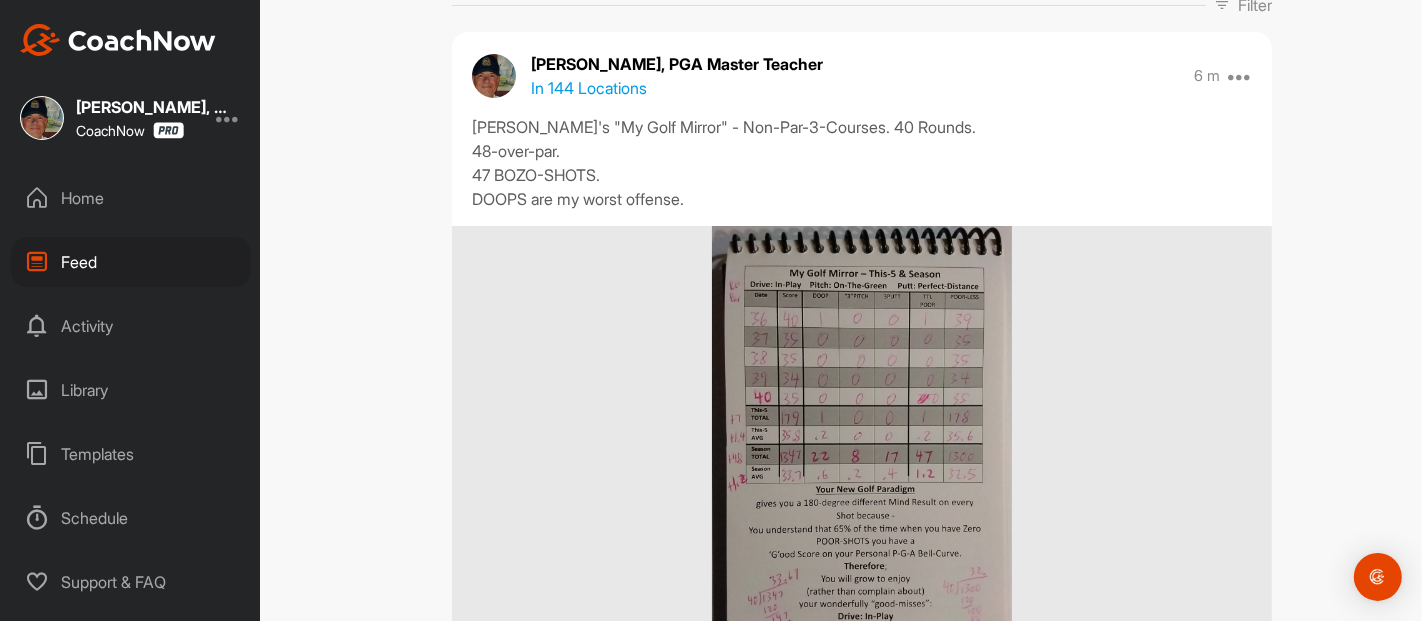 click on "Feed Filter Media Type Images Videos Notes Audio Documents Author AC [PERSON_NAME] [EMAIL_ADDRESS][DOMAIN_NAME] AC [PERSON_NAME] [EMAIL_ADDRESS][DOMAIN_NAME] AM [PERSON_NAME] [EMAIL_ADDRESS][DOMAIN_NAME] AL [PERSON_NAME] [PERSON_NAME][EMAIL_ADDRESS][DOMAIN_NAME] AK [PERSON_NAME] [EMAIL_ADDRESS][DOMAIN_NAME] AL [PERSON_NAME] [EMAIL_ADDRESS][DOMAIN_NAME] AB [PERSON_NAME] [EMAIL_ADDRESS][DOMAIN_NAME] [PERSON_NAME] [EMAIL_ADDRESS][DOMAIN_NAME] [PERSON_NAME] [PERSON_NAME][EMAIL_ADDRESS][DOMAIN_NAME] [PERSON_NAME] [EMAIL_ADDRESS][DOMAIN_NAME] AC [PERSON_NAME] [EMAIL_ADDRESS][DOMAIN_NAME] AC [PERSON_NAME] [EMAIL_ADDRESS][DOMAIN_NAME] AG [PERSON_NAME] [EMAIL_ADDRESS][DOMAIN_NAME] [PERSON_NAME] [PERSON_NAME][EMAIL_ADDRESS][DOMAIN_NAME] [PERSON_NAME] [PERSON_NAME][EMAIL_ADDRESS][DOMAIN_NAME] [PERSON_NAME] [EMAIL_ADDRESS][DOMAIN_NAME] [PERSON_NAME] [PERSON_NAME][EMAIL_ADDRESS][PERSON_NAME][DOMAIN_NAME] AN [PERSON_NAME] [PERSON_NAME][EMAIL_ADDRESS][PERSON_NAME][DOMAIN_NAME] AB [PERSON_NAME] [EMAIL_ADDRESS][DOMAIN_NAME] [PERSON_NAME] [EMAIL_ADDRESS][DOMAIN_NAME] [PERSON_NAME] [EMAIL_ADDRESS][DOMAIN_NAME] AV [PERSON_NAME] [PERSON_NAME][EMAIL_ADDRESS][DOMAIN_NAME] AF [PERSON_NAME] [PERSON_NAME][EMAIL_ADDRESS][PERSON_NAME][DOMAIN_NAME] AC [PERSON_NAME] [EMAIL_ADDRESS][DOMAIN_NAME] AT Arsh Tendni [EMAIL_ADDRESS][DOMAIN_NAME] AT [PERSON_NAME] BB BH BS" at bounding box center (862, 310) 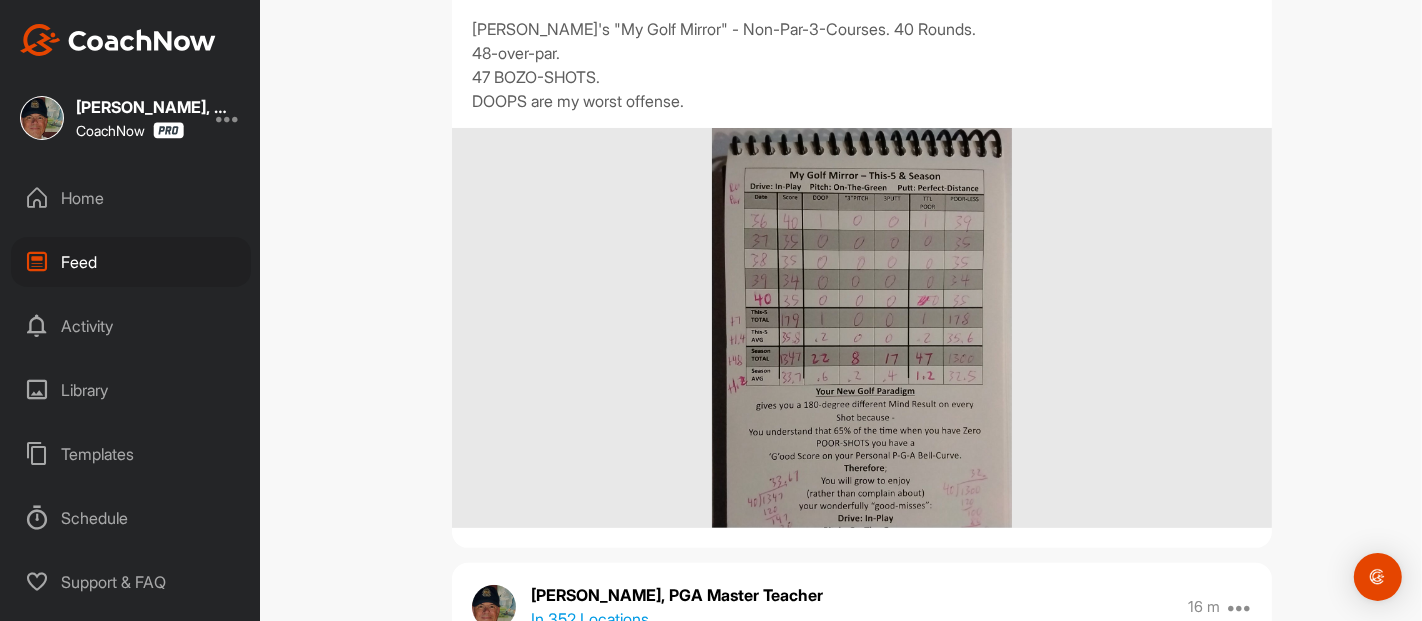 scroll, scrollTop: 355, scrollLeft: 0, axis: vertical 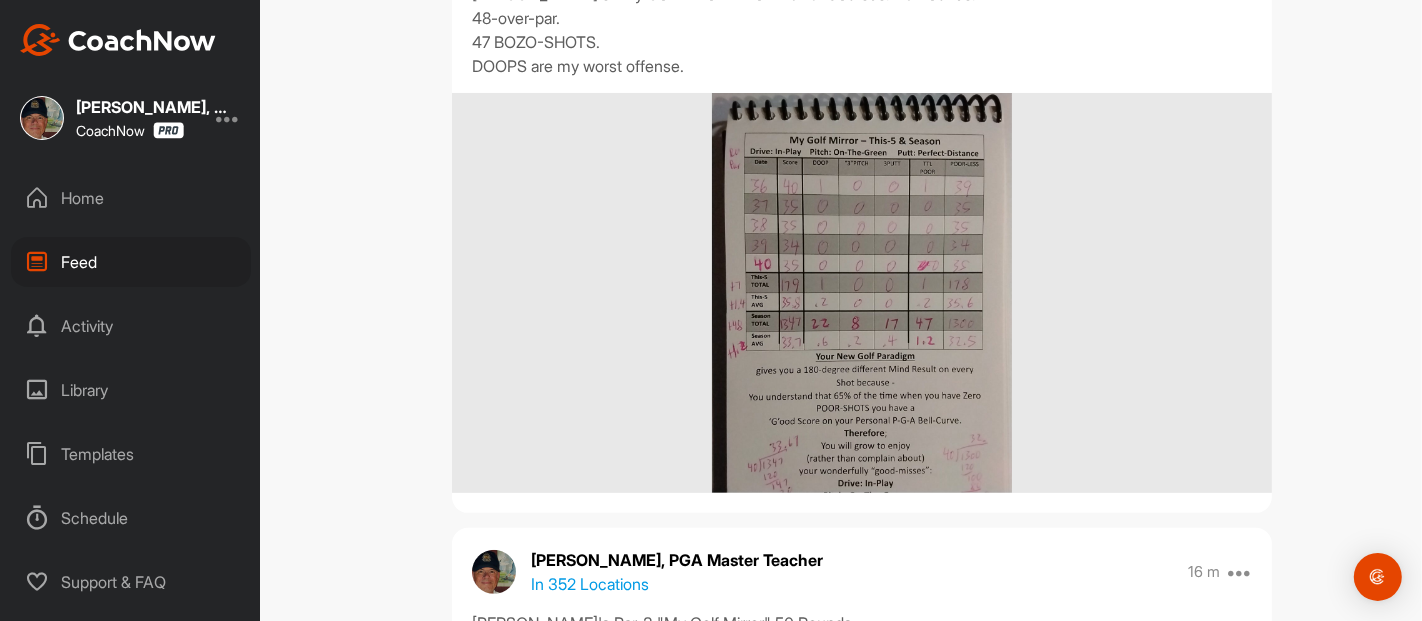 click on "Feed Filter Media Type Images Videos Notes Audio Documents Author AC [PERSON_NAME] [EMAIL_ADDRESS][DOMAIN_NAME] AC [PERSON_NAME] [EMAIL_ADDRESS][DOMAIN_NAME] AM [PERSON_NAME] [EMAIL_ADDRESS][DOMAIN_NAME] AL [PERSON_NAME] [PERSON_NAME][EMAIL_ADDRESS][DOMAIN_NAME] AK [PERSON_NAME] [EMAIL_ADDRESS][DOMAIN_NAME] AL [PERSON_NAME] [EMAIL_ADDRESS][DOMAIN_NAME] AB [PERSON_NAME] [EMAIL_ADDRESS][DOMAIN_NAME] [PERSON_NAME] [EMAIL_ADDRESS][DOMAIN_NAME] [PERSON_NAME] [PERSON_NAME][EMAIL_ADDRESS][DOMAIN_NAME] [PERSON_NAME] [EMAIL_ADDRESS][DOMAIN_NAME] AC [PERSON_NAME] [EMAIL_ADDRESS][DOMAIN_NAME] AC [PERSON_NAME] [EMAIL_ADDRESS][DOMAIN_NAME] AG [PERSON_NAME] [EMAIL_ADDRESS][DOMAIN_NAME] [PERSON_NAME] [PERSON_NAME][EMAIL_ADDRESS][DOMAIN_NAME] [PERSON_NAME] [PERSON_NAME][EMAIL_ADDRESS][DOMAIN_NAME] [PERSON_NAME] [EMAIL_ADDRESS][DOMAIN_NAME] [PERSON_NAME] [PERSON_NAME][EMAIL_ADDRESS][PERSON_NAME][DOMAIN_NAME] AN [PERSON_NAME] [PERSON_NAME][EMAIL_ADDRESS][PERSON_NAME][DOMAIN_NAME] AB [PERSON_NAME] [EMAIL_ADDRESS][DOMAIN_NAME] [PERSON_NAME] [EMAIL_ADDRESS][DOMAIN_NAME] [PERSON_NAME] [EMAIL_ADDRESS][DOMAIN_NAME] AV [PERSON_NAME] [PERSON_NAME][EMAIL_ADDRESS][DOMAIN_NAME] AF [PERSON_NAME] [PERSON_NAME][EMAIL_ADDRESS][PERSON_NAME][DOMAIN_NAME] AC [PERSON_NAME] [EMAIL_ADDRESS][DOMAIN_NAME] AT Arsh Tendni [EMAIL_ADDRESS][DOMAIN_NAME] AT [PERSON_NAME] BB BH BS" at bounding box center (862, 310) 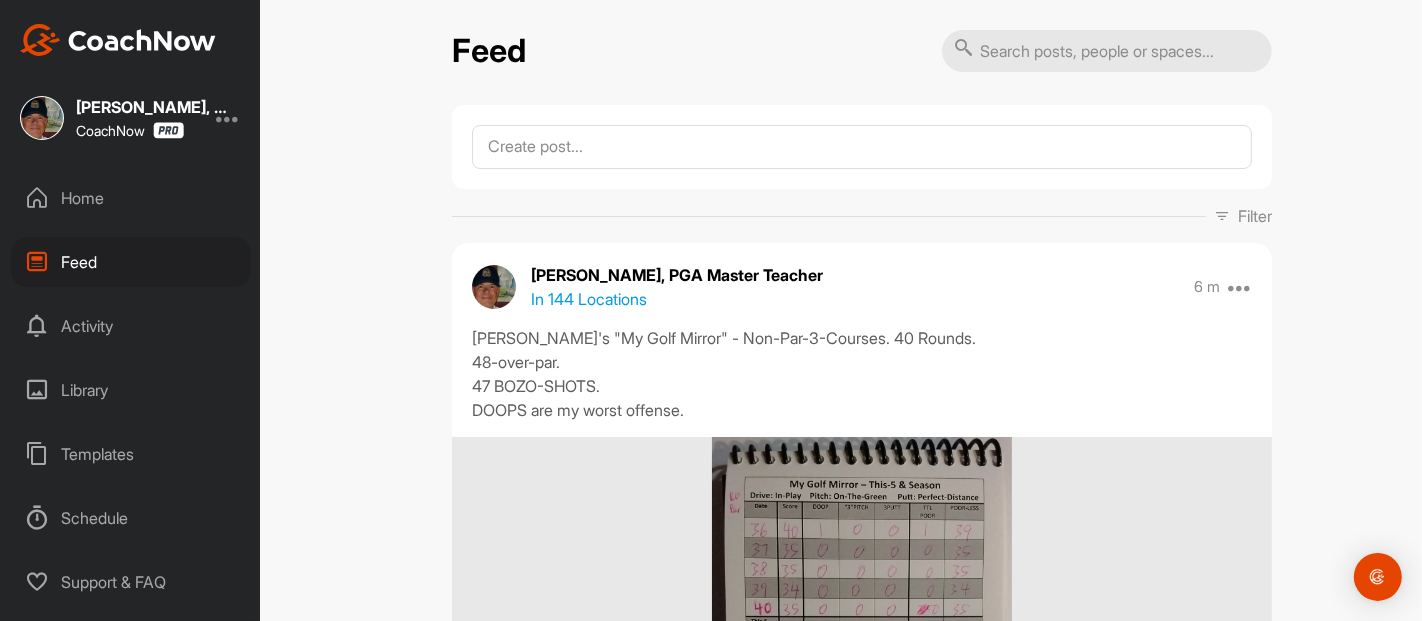 scroll, scrollTop: 0, scrollLeft: 0, axis: both 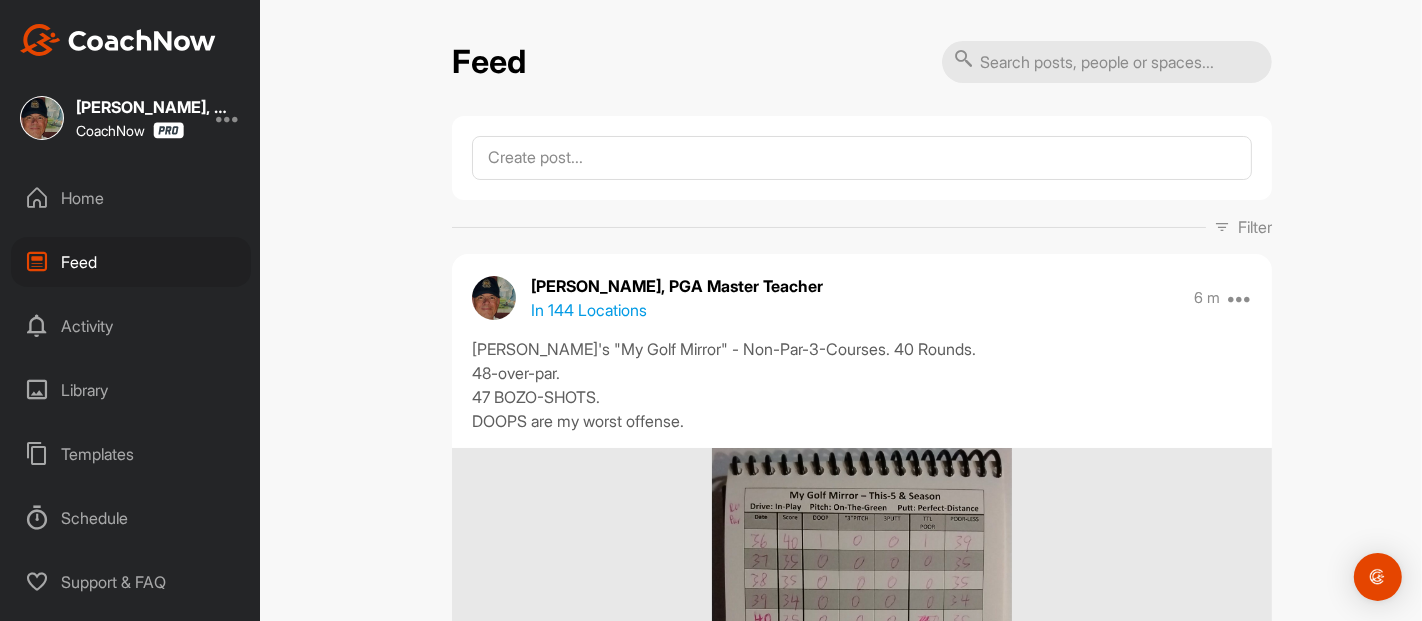 click on "Feed Filter Media Type Images Videos Notes Audio Documents Author AC [PERSON_NAME] [EMAIL_ADDRESS][DOMAIN_NAME] AC [PERSON_NAME] [EMAIL_ADDRESS][DOMAIN_NAME] AM [PERSON_NAME] [EMAIL_ADDRESS][DOMAIN_NAME] AL [PERSON_NAME] [PERSON_NAME][EMAIL_ADDRESS][DOMAIN_NAME] AK [PERSON_NAME] [EMAIL_ADDRESS][DOMAIN_NAME] AL [PERSON_NAME] [EMAIL_ADDRESS][DOMAIN_NAME] AB [PERSON_NAME] [EMAIL_ADDRESS][DOMAIN_NAME] [PERSON_NAME] [EMAIL_ADDRESS][DOMAIN_NAME] [PERSON_NAME] [PERSON_NAME][EMAIL_ADDRESS][DOMAIN_NAME] [PERSON_NAME] [EMAIL_ADDRESS][DOMAIN_NAME] AC [PERSON_NAME] [EMAIL_ADDRESS][DOMAIN_NAME] AC [PERSON_NAME] [EMAIL_ADDRESS][DOMAIN_NAME] AG [PERSON_NAME] [EMAIL_ADDRESS][DOMAIN_NAME] [PERSON_NAME] [PERSON_NAME][EMAIL_ADDRESS][DOMAIN_NAME] [PERSON_NAME] [PERSON_NAME][EMAIL_ADDRESS][DOMAIN_NAME] [PERSON_NAME] [EMAIL_ADDRESS][DOMAIN_NAME] [PERSON_NAME] [PERSON_NAME][EMAIL_ADDRESS][PERSON_NAME][DOMAIN_NAME] AN [PERSON_NAME] [PERSON_NAME][EMAIL_ADDRESS][PERSON_NAME][DOMAIN_NAME] AB [PERSON_NAME] [EMAIL_ADDRESS][DOMAIN_NAME] [PERSON_NAME] [EMAIL_ADDRESS][DOMAIN_NAME] [PERSON_NAME] [EMAIL_ADDRESS][DOMAIN_NAME] AV [PERSON_NAME] [PERSON_NAME][EMAIL_ADDRESS][DOMAIN_NAME] AF [PERSON_NAME] [PERSON_NAME][EMAIL_ADDRESS][PERSON_NAME][DOMAIN_NAME] AC [PERSON_NAME] [EMAIL_ADDRESS][DOMAIN_NAME] AT Arsh Tendni [EMAIL_ADDRESS][DOMAIN_NAME] AT [PERSON_NAME] BB BH BS" at bounding box center (862, 310) 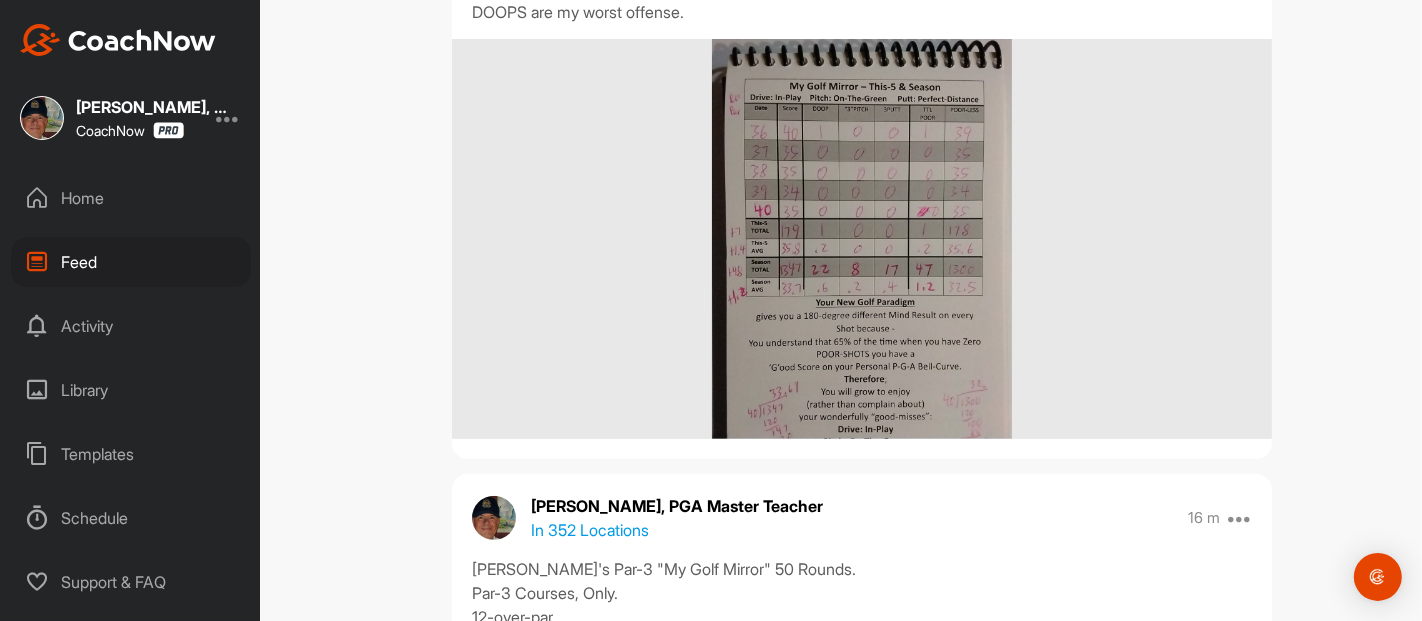 scroll, scrollTop: 177, scrollLeft: 0, axis: vertical 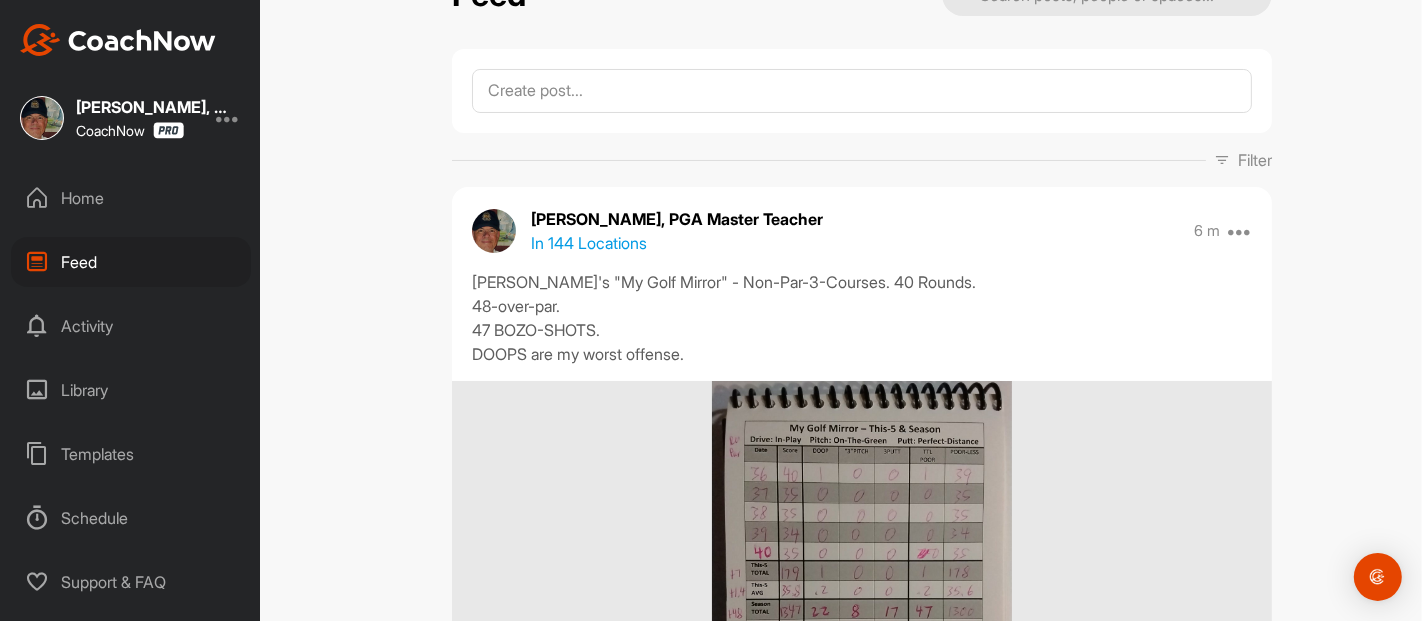 click on "Feed Filter Media Type Images Videos Notes Audio Documents Author AC [PERSON_NAME] [EMAIL_ADDRESS][DOMAIN_NAME] AC [PERSON_NAME] [EMAIL_ADDRESS][DOMAIN_NAME] AM [PERSON_NAME] [EMAIL_ADDRESS][DOMAIN_NAME] AL [PERSON_NAME] [PERSON_NAME][EMAIL_ADDRESS][DOMAIN_NAME] AK [PERSON_NAME] [EMAIL_ADDRESS][DOMAIN_NAME] AL [PERSON_NAME] [EMAIL_ADDRESS][DOMAIN_NAME] AB [PERSON_NAME] [EMAIL_ADDRESS][DOMAIN_NAME] [PERSON_NAME] [EMAIL_ADDRESS][DOMAIN_NAME] [PERSON_NAME] [PERSON_NAME][EMAIL_ADDRESS][DOMAIN_NAME] [PERSON_NAME] [EMAIL_ADDRESS][DOMAIN_NAME] AC [PERSON_NAME] [EMAIL_ADDRESS][DOMAIN_NAME] AC [PERSON_NAME] [EMAIL_ADDRESS][DOMAIN_NAME] AG [PERSON_NAME] [EMAIL_ADDRESS][DOMAIN_NAME] [PERSON_NAME] [PERSON_NAME][EMAIL_ADDRESS][DOMAIN_NAME] [PERSON_NAME] [PERSON_NAME][EMAIL_ADDRESS][DOMAIN_NAME] [PERSON_NAME] [EMAIL_ADDRESS][DOMAIN_NAME] [PERSON_NAME] [PERSON_NAME][EMAIL_ADDRESS][PERSON_NAME][DOMAIN_NAME] AN [PERSON_NAME] [PERSON_NAME][EMAIL_ADDRESS][PERSON_NAME][DOMAIN_NAME] AB [PERSON_NAME] [EMAIL_ADDRESS][DOMAIN_NAME] [PERSON_NAME] [EMAIL_ADDRESS][DOMAIN_NAME] [PERSON_NAME] [EMAIL_ADDRESS][DOMAIN_NAME] AV [PERSON_NAME] [PERSON_NAME][EMAIL_ADDRESS][DOMAIN_NAME] AF [PERSON_NAME] [PERSON_NAME][EMAIL_ADDRESS][PERSON_NAME][DOMAIN_NAME] AC [PERSON_NAME] [EMAIL_ADDRESS][DOMAIN_NAME] AT Arsh Tendni [EMAIL_ADDRESS][DOMAIN_NAME] AT [PERSON_NAME] BB BH BS" at bounding box center [862, 310] 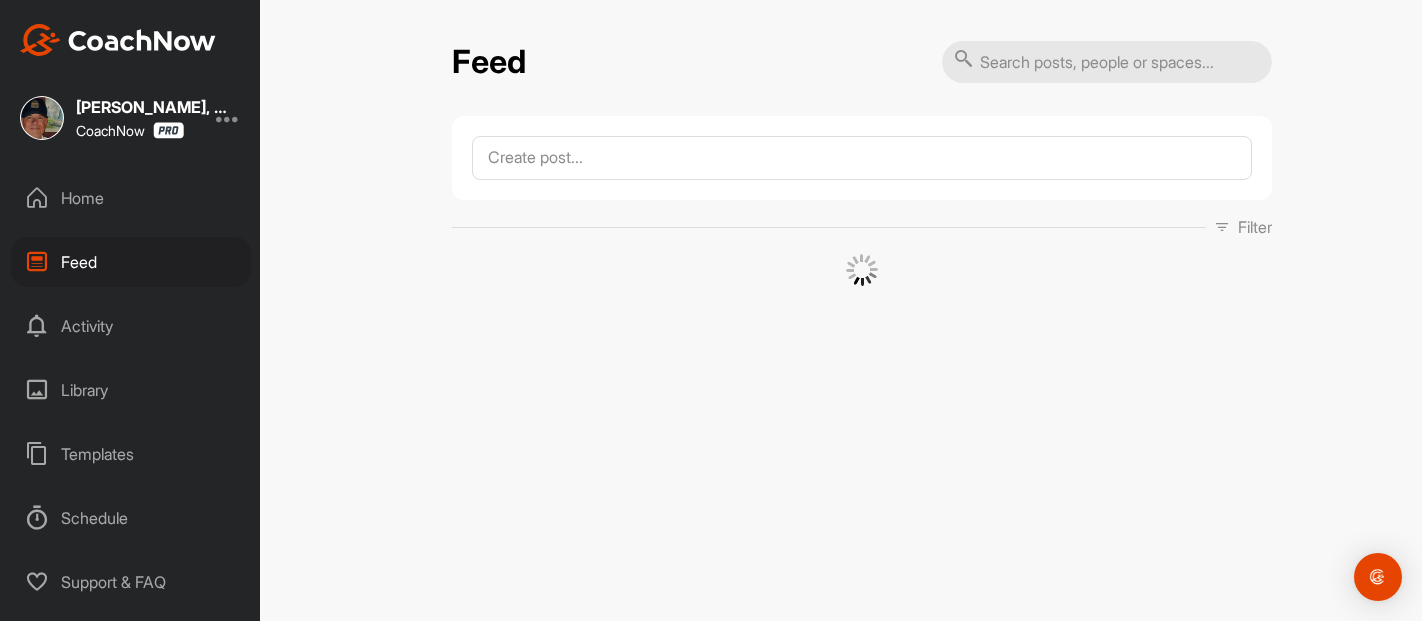 scroll, scrollTop: 0, scrollLeft: 0, axis: both 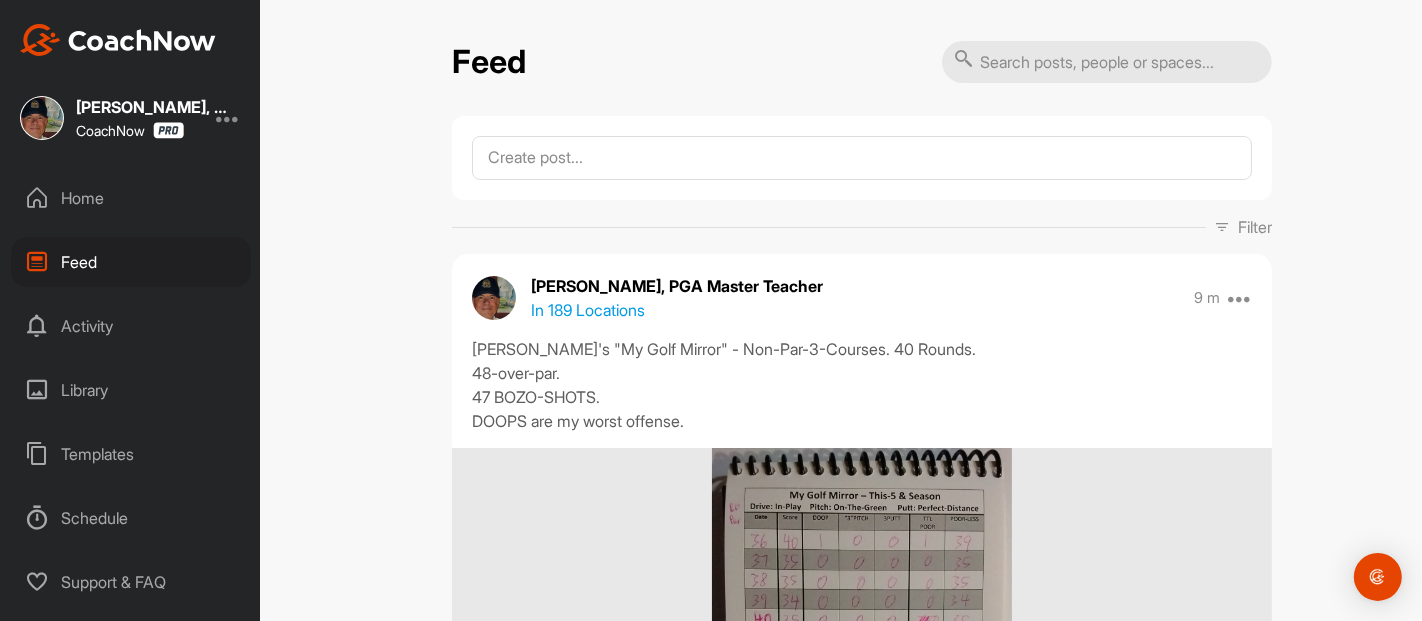 click on "Feed Filter Media Type Images Videos Notes Audio Documents Author AC [PERSON_NAME] [EMAIL_ADDRESS][DOMAIN_NAME] AC [PERSON_NAME] [EMAIL_ADDRESS][DOMAIN_NAME] AM [PERSON_NAME] [EMAIL_ADDRESS][DOMAIN_NAME] AL [PERSON_NAME] [PERSON_NAME][EMAIL_ADDRESS][DOMAIN_NAME] AK [PERSON_NAME] [EMAIL_ADDRESS][DOMAIN_NAME] AL [PERSON_NAME] [EMAIL_ADDRESS][DOMAIN_NAME] AB [PERSON_NAME] [EMAIL_ADDRESS][DOMAIN_NAME] [PERSON_NAME] [EMAIL_ADDRESS][DOMAIN_NAME] [PERSON_NAME] [PERSON_NAME][EMAIL_ADDRESS][DOMAIN_NAME] [PERSON_NAME] [EMAIL_ADDRESS][DOMAIN_NAME] AC [PERSON_NAME] [EMAIL_ADDRESS][DOMAIN_NAME] AC [PERSON_NAME] [EMAIL_ADDRESS][DOMAIN_NAME] AG [PERSON_NAME] [EMAIL_ADDRESS][DOMAIN_NAME] [PERSON_NAME] [PERSON_NAME][EMAIL_ADDRESS][DOMAIN_NAME] [PERSON_NAME] [PERSON_NAME][EMAIL_ADDRESS][DOMAIN_NAME] [PERSON_NAME] [EMAIL_ADDRESS][DOMAIN_NAME] [PERSON_NAME] [PERSON_NAME][EMAIL_ADDRESS][PERSON_NAME][DOMAIN_NAME] AN [PERSON_NAME] [PERSON_NAME][EMAIL_ADDRESS][PERSON_NAME][DOMAIN_NAME] AB [PERSON_NAME] [EMAIL_ADDRESS][DOMAIN_NAME] [PERSON_NAME] [EMAIL_ADDRESS][DOMAIN_NAME] [PERSON_NAME] [EMAIL_ADDRESS][DOMAIN_NAME] AV [PERSON_NAME] [PERSON_NAME][EMAIL_ADDRESS][DOMAIN_NAME] AF [PERSON_NAME] [PERSON_NAME][EMAIL_ADDRESS][PERSON_NAME][DOMAIN_NAME] AC [PERSON_NAME] [EMAIL_ADDRESS][DOMAIN_NAME] AT Arsh Tendni [EMAIL_ADDRESS][DOMAIN_NAME] AT [PERSON_NAME] BB BH BS" at bounding box center (862, 310) 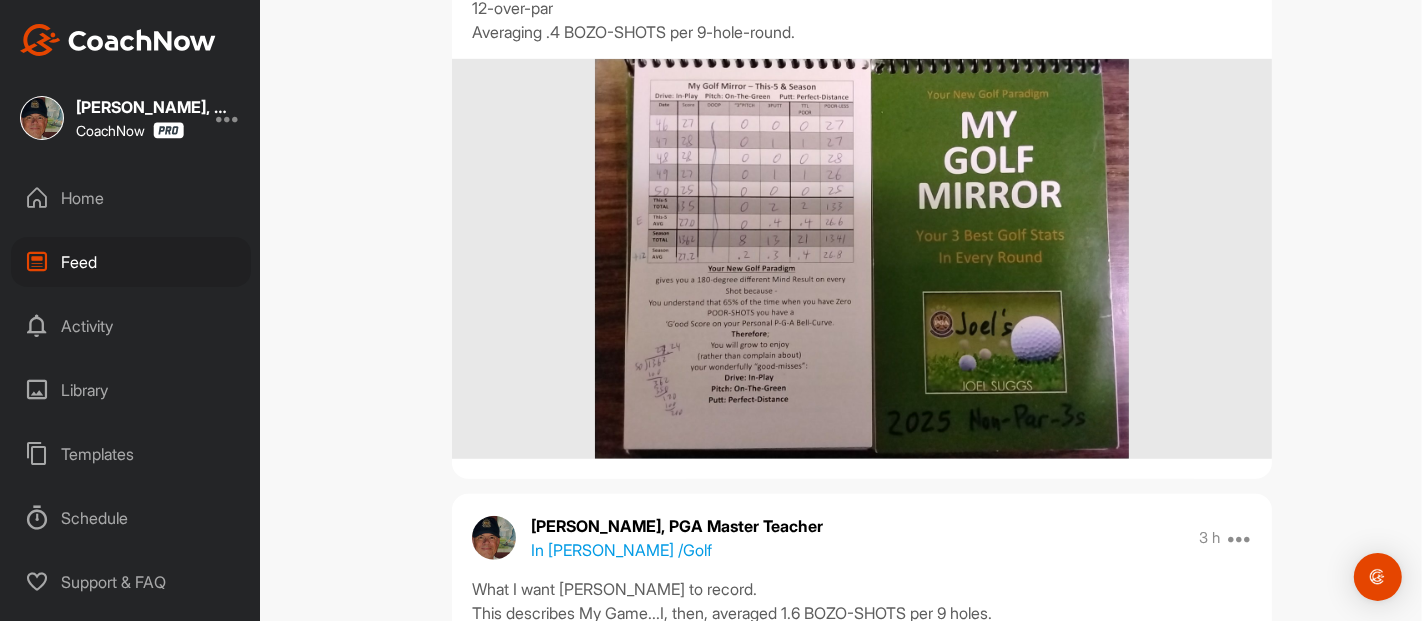 scroll, scrollTop: 1022, scrollLeft: 0, axis: vertical 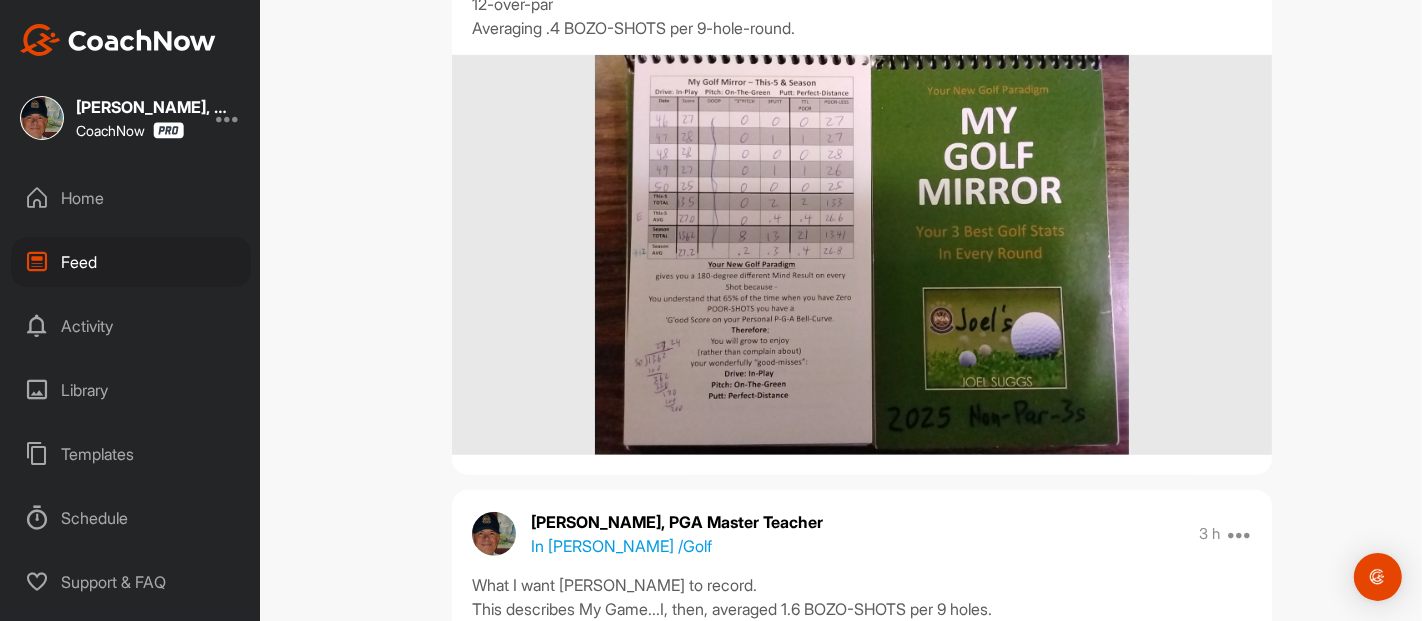 click on "Activity" at bounding box center [131, 326] 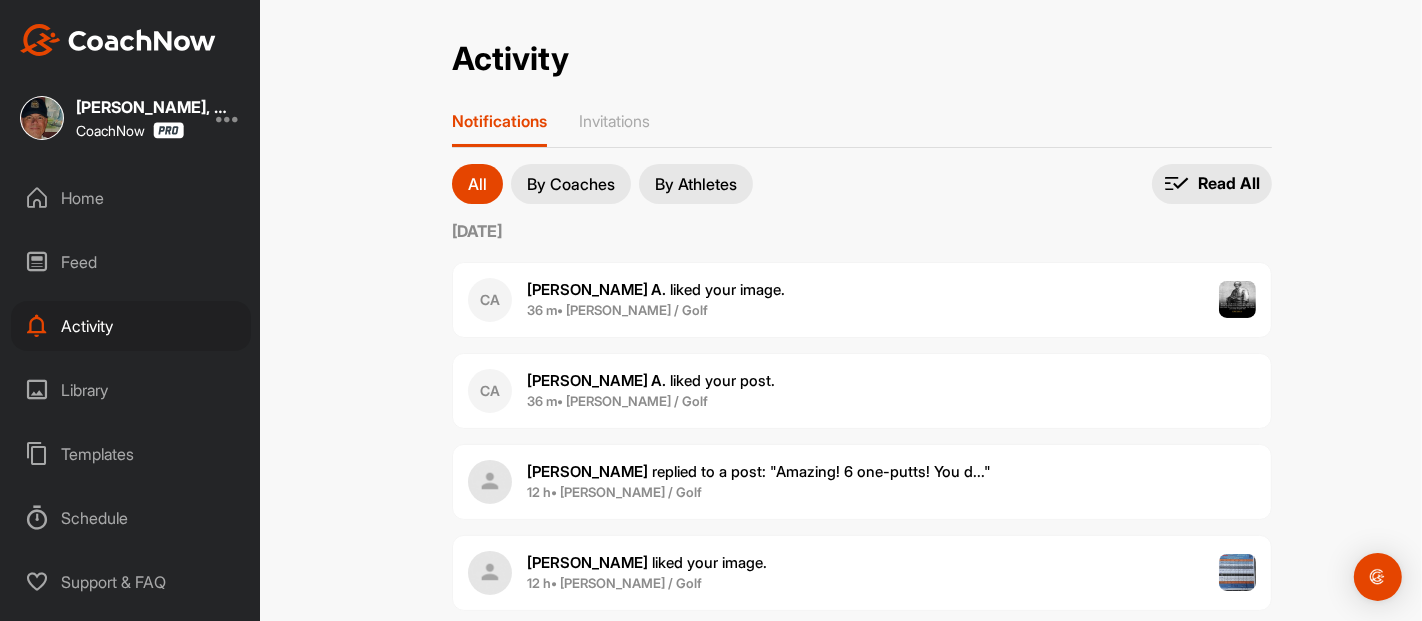 click on "Activity Activity Notifications Invitations All By Coaches By Athletes All notifications All notifications By Coaches By Athletes Read All Today CA Conner A.   liked your image . 36 m  • Conner Allshouse / Golf CA Conner A.   liked your post . 36 m  • Conner Allshouse / Golf Darlene S.   replied to a post : "Amazing! 6 one-putts! You d..." 12 h  • Darlene S. / Golf Darlene S.   liked your image . 12 h  • Darlene Suggs / Golf SG Scott G.   replied to a post : "Hi Joel, is this something ..." 22 h  • Scott G. / Golf SG Scott G.   liked your image . 22 h  • Scott Grant / Golf SG Scott G.   liked your image . 22 h  • Scott Grant / Golf This Week DS David S.   liked your image . 1 d  • David Stricker / Golf DS David S.   created a post : "Life's simple pleasures. Li..." 1 d  • David S. / Golf DS David S.   posted an image : " I thought today was going t... " 1 d  • David S. / Golf Chris W.   replied to a post : "That’s really good and cons..." 1 d  • Chris W. / Golf Chris W.   . 1 d   . 1 d" at bounding box center (862, 310) 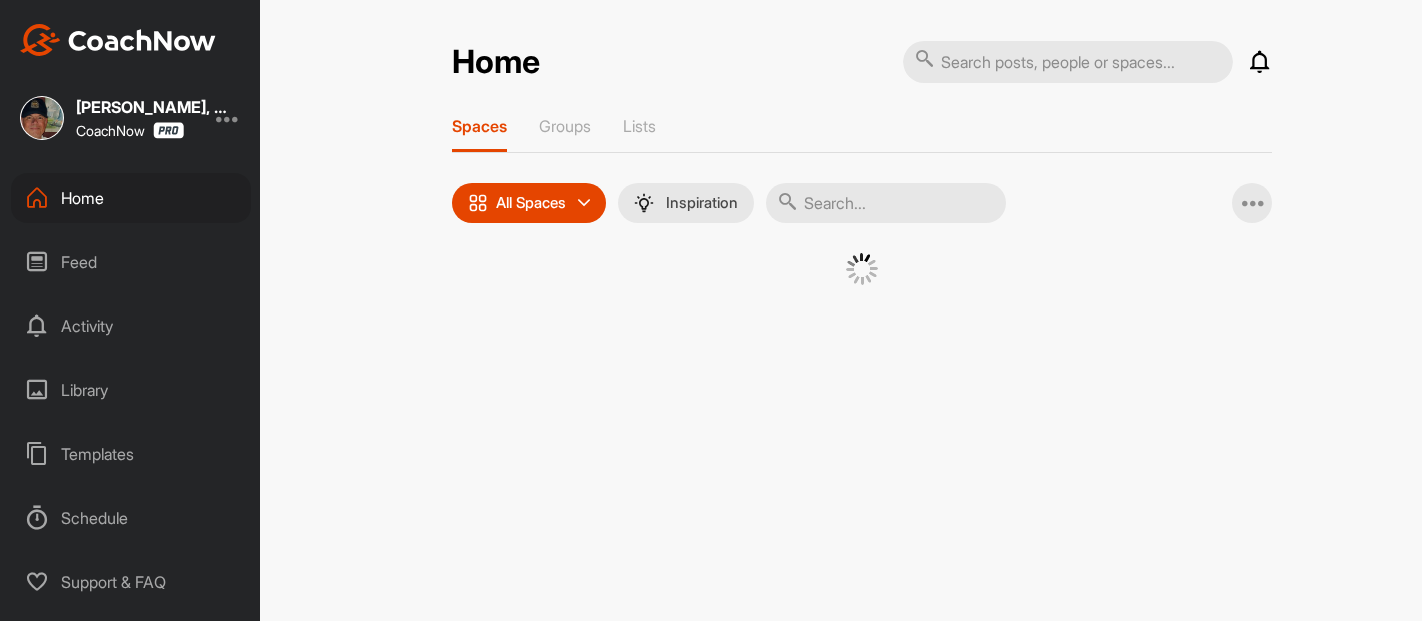 scroll, scrollTop: 0, scrollLeft: 0, axis: both 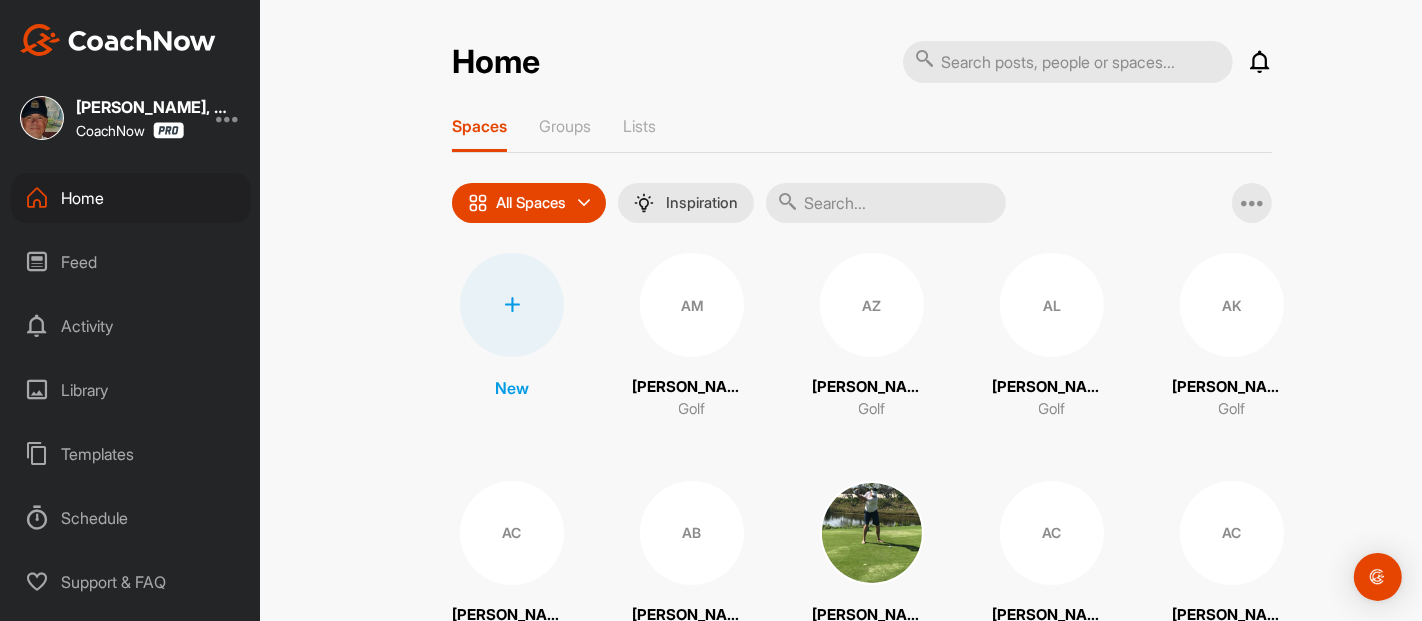 click on "Home Notifications Invitations Today CA Conner A.   liked your image . 51 m  • Conner Allshouse / Golf CA Conner A.   liked your post . 51 m  • Conner Allshouse / Golf Darlene S.   replied to a post : "Amazing! 6 one-putts! You d..." 12 h  • Darlene S. / Golf Darlene S.   liked your image . 12 h  • Darlene Suggs / Golf SG Scott G.   replied to a post : "Hi Joel, is this something ..." 22 h  • Scott G. / Golf SG Scott G.   liked your image . 22 h  • Scott Grant / Golf SG Scott G.   liked your image . 23 h  • Scott Grant / Golf This Week DS David S.   liked your image . 1 d  • David Stricker / Golf DS David S.   created a post : "Life's simple pleasures. Li..." 1 d  • David S. / Golf DS David S.   posted an image : " I thought today was going t... " 1 d  • David S. / Golf Chris W.   replied to a post : "That’s really good and cons..." 1 d  • Chris W. / Golf Chris W.   liked your image . 1 d  • Chris Watkins / Golf Tyler C.   liked your image . 1 d  • Ty Collins / Golf Tyler C.   . CA" at bounding box center [862, 310] 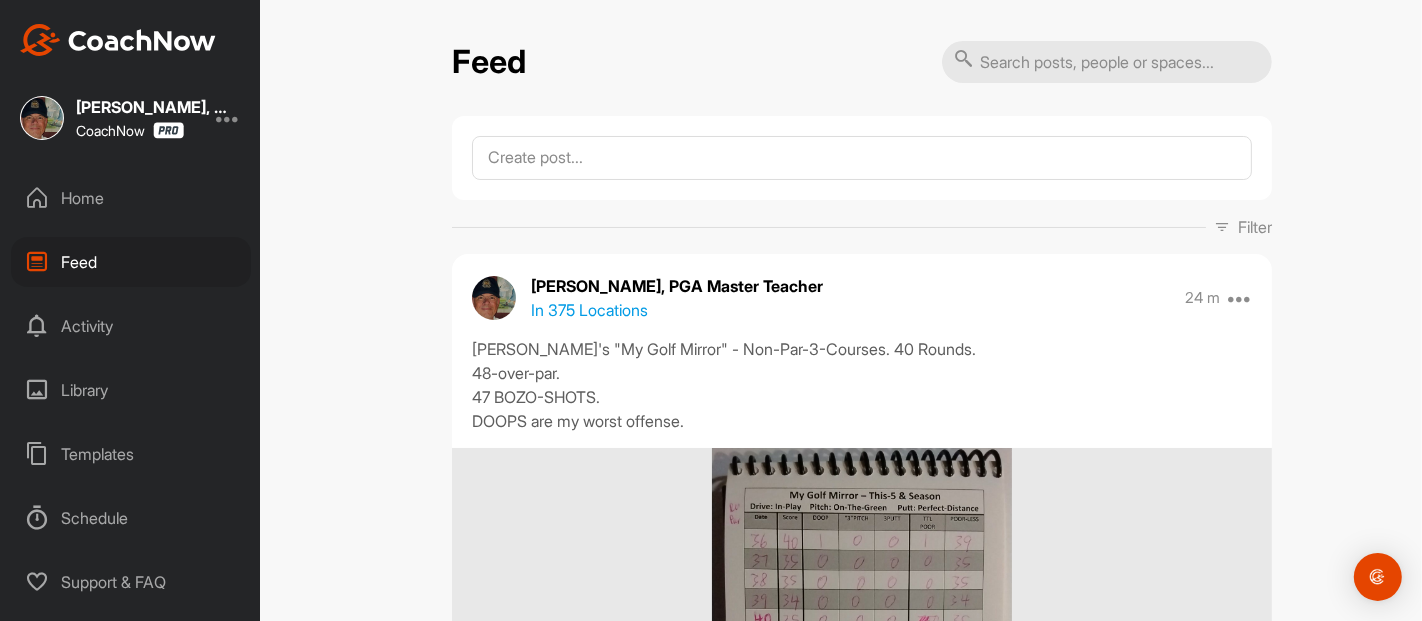 click on "Feed Filter Media Type Images Videos Notes Audio Documents Author AC [PERSON_NAME] [EMAIL_ADDRESS][DOMAIN_NAME] AC [PERSON_NAME] [EMAIL_ADDRESS][DOMAIN_NAME] AM [PERSON_NAME] [EMAIL_ADDRESS][DOMAIN_NAME] AL [PERSON_NAME] [PERSON_NAME][EMAIL_ADDRESS][DOMAIN_NAME] AK [PERSON_NAME] [EMAIL_ADDRESS][DOMAIN_NAME] AL [PERSON_NAME] [EMAIL_ADDRESS][DOMAIN_NAME] AB [PERSON_NAME] [EMAIL_ADDRESS][DOMAIN_NAME] [PERSON_NAME] [EMAIL_ADDRESS][DOMAIN_NAME] [PERSON_NAME] [PERSON_NAME][EMAIL_ADDRESS][DOMAIN_NAME] [PERSON_NAME] [EMAIL_ADDRESS][DOMAIN_NAME] AC [PERSON_NAME] [EMAIL_ADDRESS][DOMAIN_NAME] AC [PERSON_NAME] [EMAIL_ADDRESS][DOMAIN_NAME] AG [PERSON_NAME] [EMAIL_ADDRESS][DOMAIN_NAME] [PERSON_NAME] [PERSON_NAME][EMAIL_ADDRESS][DOMAIN_NAME] [PERSON_NAME] [PERSON_NAME][EMAIL_ADDRESS][DOMAIN_NAME] [PERSON_NAME] [EMAIL_ADDRESS][DOMAIN_NAME] [PERSON_NAME] [PERSON_NAME][EMAIL_ADDRESS][PERSON_NAME][DOMAIN_NAME] AN [PERSON_NAME] [PERSON_NAME][EMAIL_ADDRESS][PERSON_NAME][DOMAIN_NAME] AB [PERSON_NAME] [EMAIL_ADDRESS][DOMAIN_NAME] [PERSON_NAME] [EMAIL_ADDRESS][DOMAIN_NAME] [PERSON_NAME] [EMAIL_ADDRESS][DOMAIN_NAME] AV [PERSON_NAME] [PERSON_NAME][EMAIL_ADDRESS][DOMAIN_NAME] AF [PERSON_NAME] [PERSON_NAME][EMAIL_ADDRESS][PERSON_NAME][DOMAIN_NAME] AC [PERSON_NAME] [EMAIL_ADDRESS][DOMAIN_NAME] AT Arsh Tendni [EMAIL_ADDRESS][DOMAIN_NAME] AT [PERSON_NAME] BB BH BS" at bounding box center (862, 310) 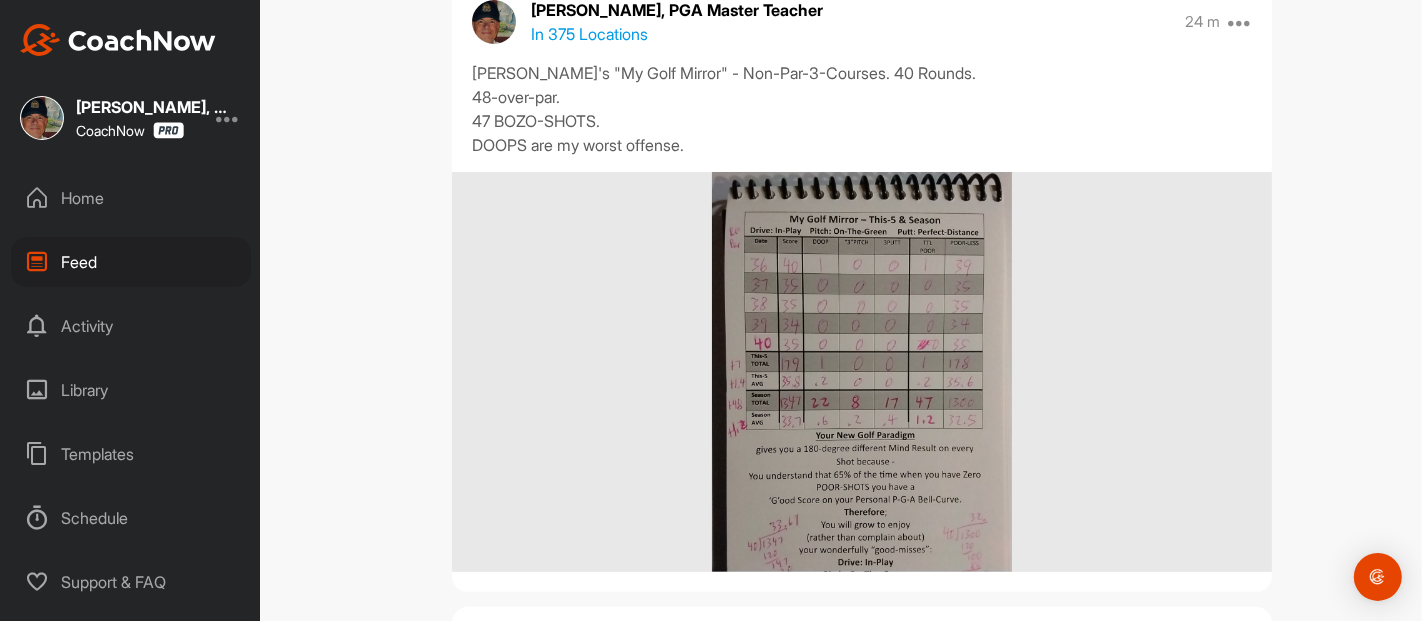 scroll, scrollTop: 311, scrollLeft: 0, axis: vertical 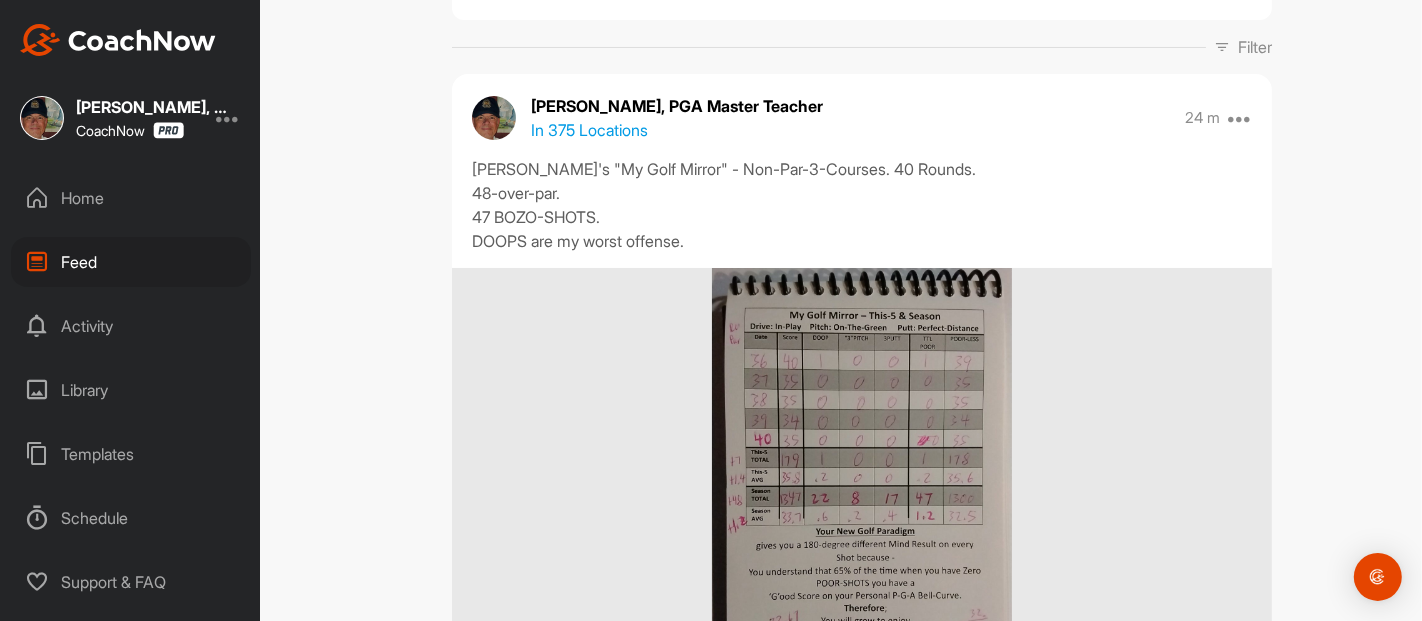 click at bounding box center [1240, 118] 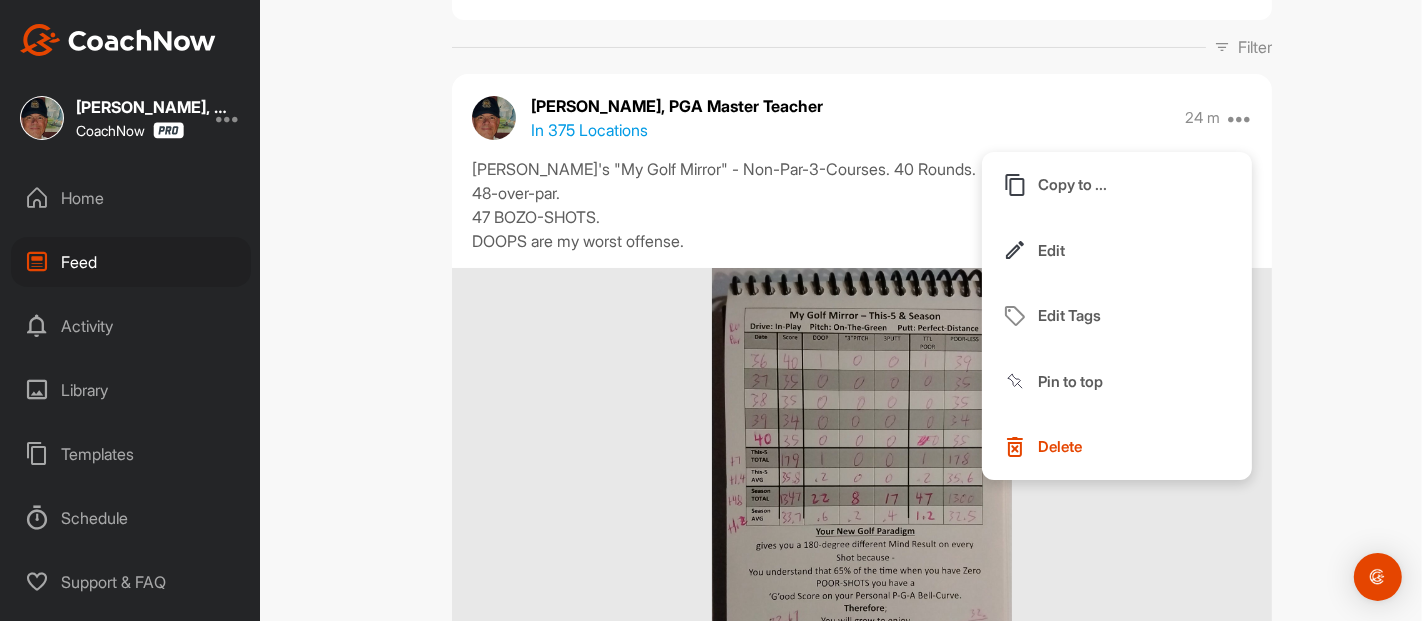 click on "Edit" at bounding box center (1117, 251) 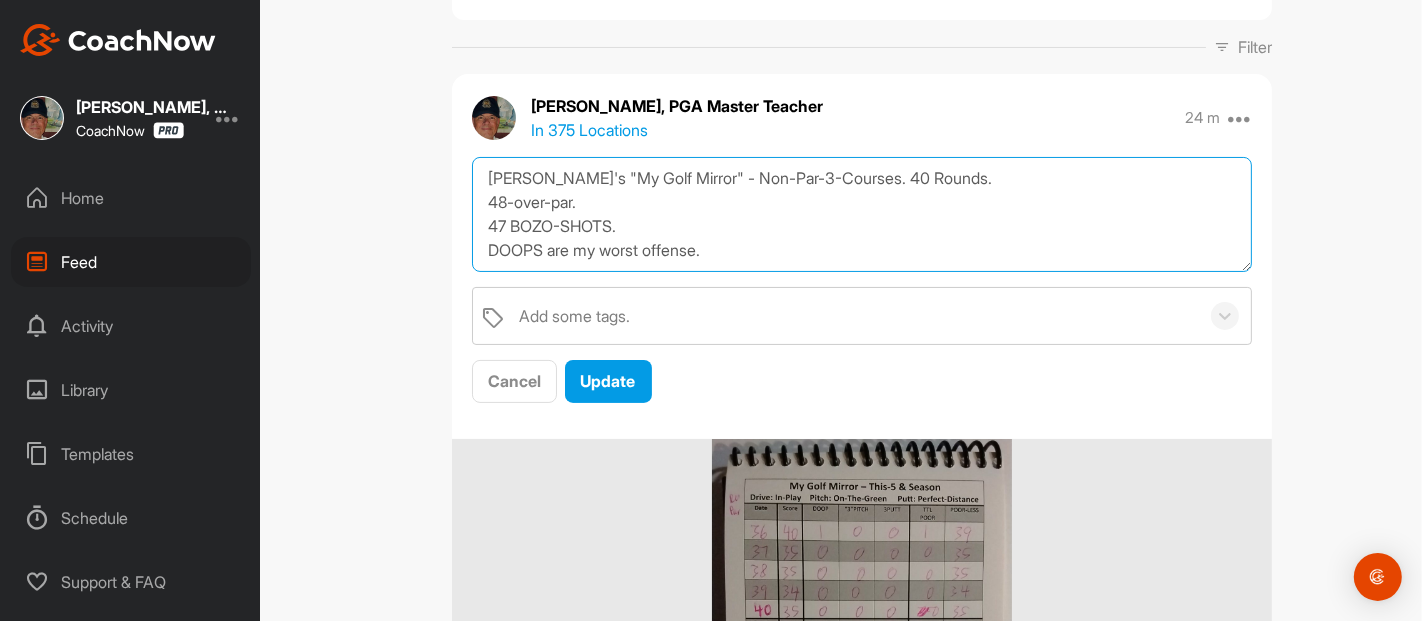 click on "[PERSON_NAME]'s "My Golf Mirror" - Non-Par-3-Courses. 40 Rounds.
48-over-par.
47 BOZO-SHOTS.
DOOPS are my worst offense." at bounding box center [862, 214] 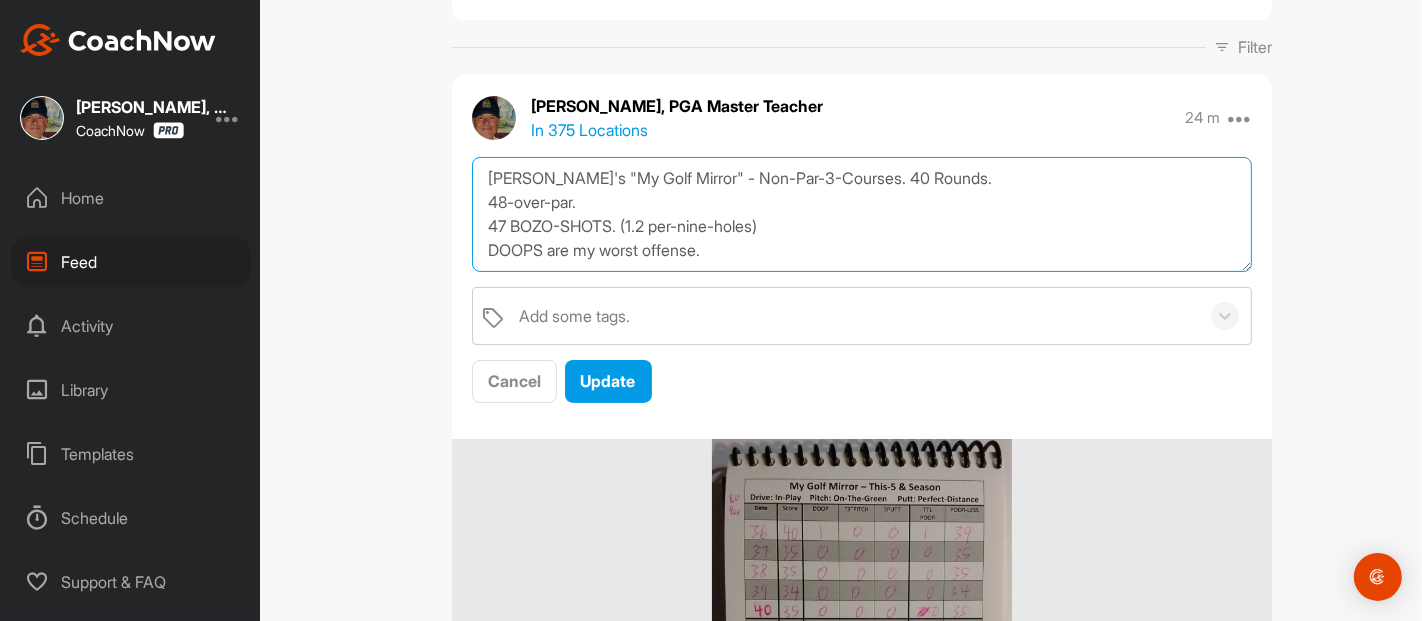 type on "Joel's "My Golf Mirror" - Non-Par-3-Courses. 40 Rounds.
48-over-par.
47 BOZO-SHOTS. (1.2 per-nine-holes)
DOOPS are my worst offense." 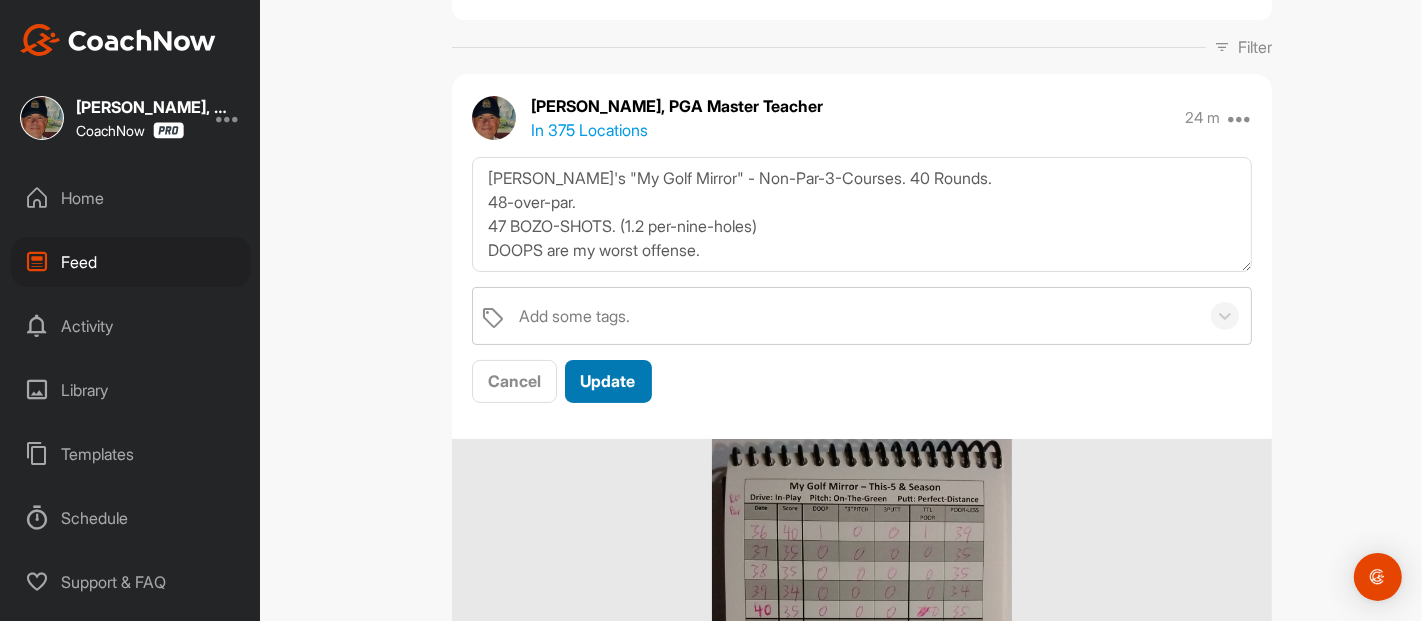 click on "Update" at bounding box center (608, 381) 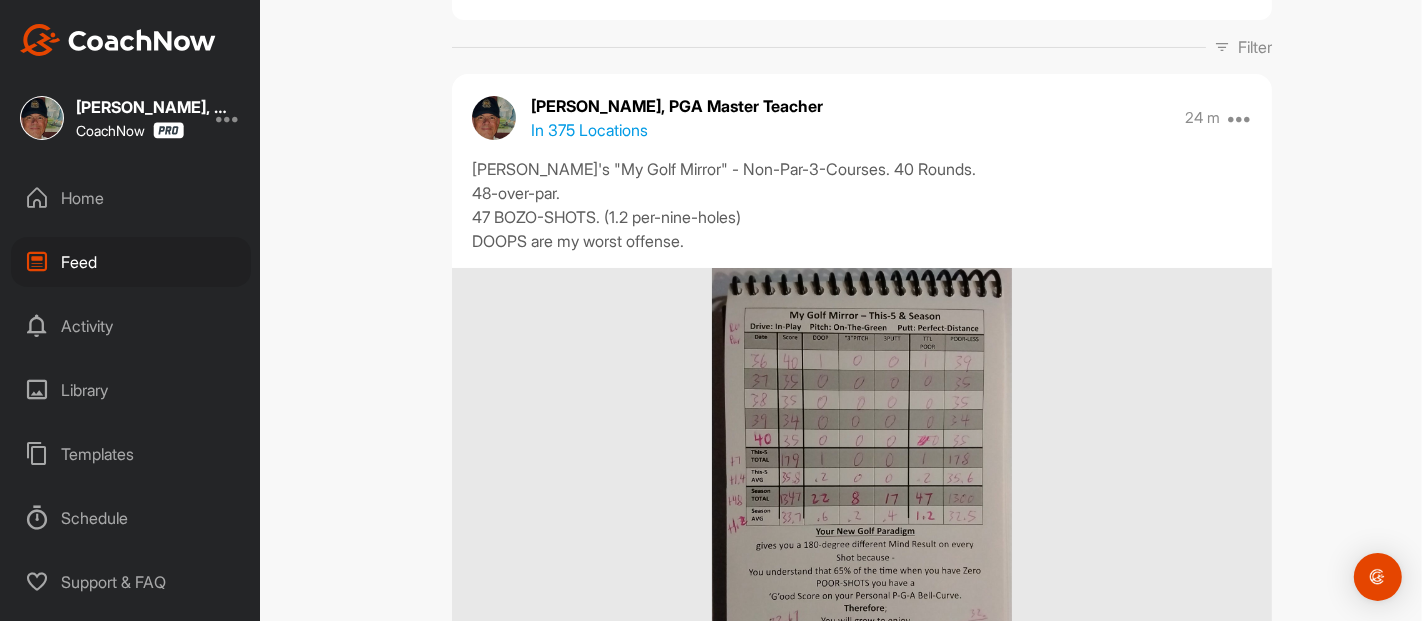 click on "Feed Filter Media Type Images Videos Notes Audio Documents Author AC [PERSON_NAME] [EMAIL_ADDRESS][DOMAIN_NAME] AC [PERSON_NAME] [EMAIL_ADDRESS][DOMAIN_NAME] AM [PERSON_NAME] [EMAIL_ADDRESS][DOMAIN_NAME] AL [PERSON_NAME] [PERSON_NAME][EMAIL_ADDRESS][DOMAIN_NAME] AK [PERSON_NAME] [EMAIL_ADDRESS][DOMAIN_NAME] AL [PERSON_NAME] [EMAIL_ADDRESS][DOMAIN_NAME] AB [PERSON_NAME] [EMAIL_ADDRESS][DOMAIN_NAME] [PERSON_NAME] [EMAIL_ADDRESS][DOMAIN_NAME] [PERSON_NAME] [PERSON_NAME][EMAIL_ADDRESS][DOMAIN_NAME] [PERSON_NAME] [EMAIL_ADDRESS][DOMAIN_NAME] AC [PERSON_NAME] [EMAIL_ADDRESS][DOMAIN_NAME] AC [PERSON_NAME] [EMAIL_ADDRESS][DOMAIN_NAME] AG [PERSON_NAME] [EMAIL_ADDRESS][DOMAIN_NAME] [PERSON_NAME] [PERSON_NAME][EMAIL_ADDRESS][DOMAIN_NAME] [PERSON_NAME] [PERSON_NAME][EMAIL_ADDRESS][DOMAIN_NAME] [PERSON_NAME] [EMAIL_ADDRESS][DOMAIN_NAME] [PERSON_NAME] [PERSON_NAME][EMAIL_ADDRESS][PERSON_NAME][DOMAIN_NAME] AN [PERSON_NAME] [PERSON_NAME][EMAIL_ADDRESS][PERSON_NAME][DOMAIN_NAME] AB [PERSON_NAME] [EMAIL_ADDRESS][DOMAIN_NAME] [PERSON_NAME] [EMAIL_ADDRESS][DOMAIN_NAME] [PERSON_NAME] [EMAIL_ADDRESS][DOMAIN_NAME] AV [PERSON_NAME] [PERSON_NAME][EMAIL_ADDRESS][DOMAIN_NAME] AF [PERSON_NAME] [PERSON_NAME][EMAIL_ADDRESS][PERSON_NAME][DOMAIN_NAME] AC [PERSON_NAME] [EMAIL_ADDRESS][DOMAIN_NAME] AT Arsh Tendni [EMAIL_ADDRESS][DOMAIN_NAME] AT [PERSON_NAME] BB BH BS" at bounding box center [862, 310] 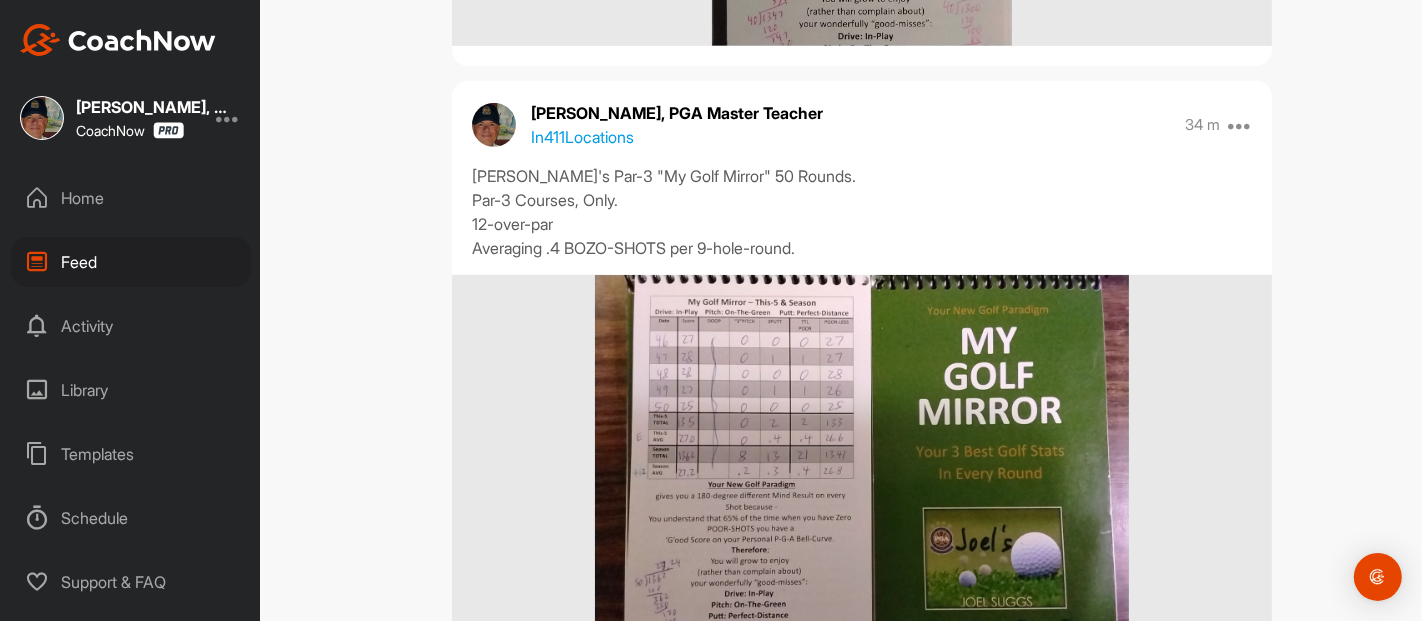scroll, scrollTop: 847, scrollLeft: 0, axis: vertical 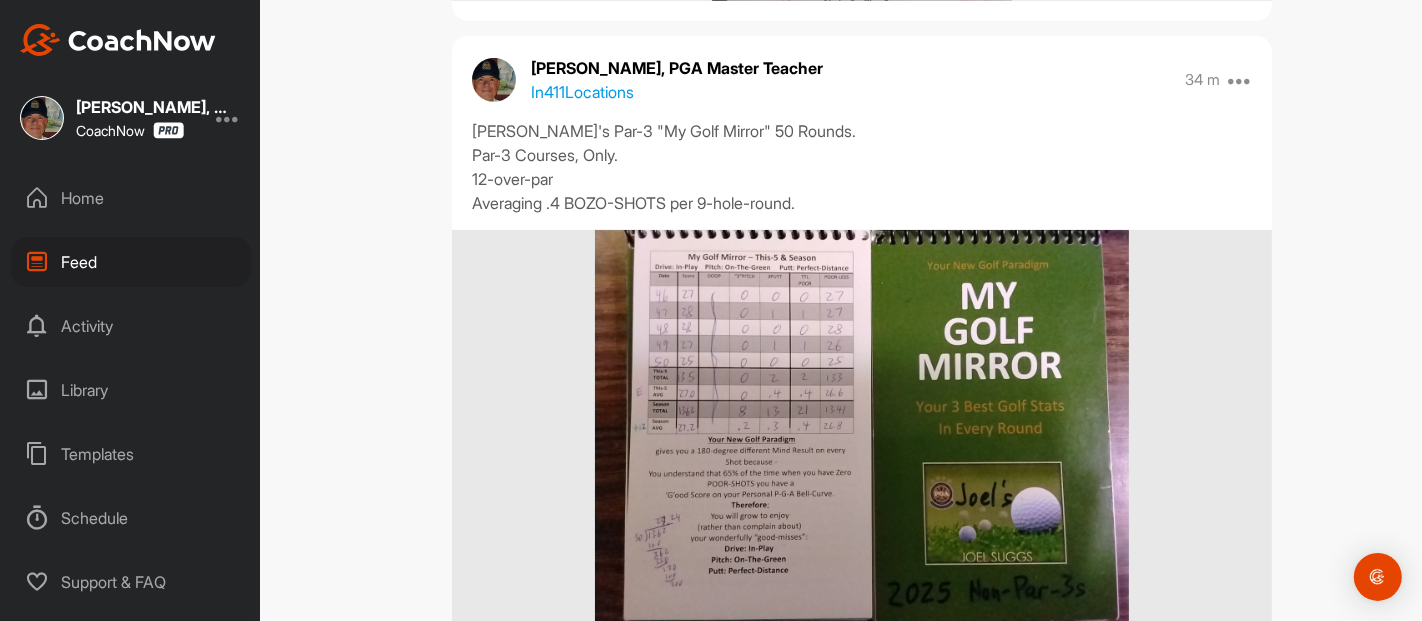 click on "Feed Filter Media Type Images Videos Notes Audio Documents Author AC [PERSON_NAME] [EMAIL_ADDRESS][DOMAIN_NAME] AC [PERSON_NAME] [EMAIL_ADDRESS][DOMAIN_NAME] AM [PERSON_NAME] [EMAIL_ADDRESS][DOMAIN_NAME] AL [PERSON_NAME] [PERSON_NAME][EMAIL_ADDRESS][DOMAIN_NAME] AK [PERSON_NAME] [EMAIL_ADDRESS][DOMAIN_NAME] AL [PERSON_NAME] [EMAIL_ADDRESS][DOMAIN_NAME] AB [PERSON_NAME] [EMAIL_ADDRESS][DOMAIN_NAME] [PERSON_NAME] [EMAIL_ADDRESS][DOMAIN_NAME] [PERSON_NAME] [PERSON_NAME][EMAIL_ADDRESS][DOMAIN_NAME] [PERSON_NAME] [EMAIL_ADDRESS][DOMAIN_NAME] AC [PERSON_NAME] [EMAIL_ADDRESS][DOMAIN_NAME] AC [PERSON_NAME] [EMAIL_ADDRESS][DOMAIN_NAME] AG [PERSON_NAME] [EMAIL_ADDRESS][DOMAIN_NAME] [PERSON_NAME] [PERSON_NAME][EMAIL_ADDRESS][DOMAIN_NAME] [PERSON_NAME] [PERSON_NAME][EMAIL_ADDRESS][DOMAIN_NAME] [PERSON_NAME] [EMAIL_ADDRESS][DOMAIN_NAME] [PERSON_NAME] [PERSON_NAME][EMAIL_ADDRESS][PERSON_NAME][DOMAIN_NAME] AN [PERSON_NAME] [PERSON_NAME][EMAIL_ADDRESS][PERSON_NAME][DOMAIN_NAME] AB [PERSON_NAME] [EMAIL_ADDRESS][DOMAIN_NAME] [PERSON_NAME] [EMAIL_ADDRESS][DOMAIN_NAME] [PERSON_NAME] [EMAIL_ADDRESS][DOMAIN_NAME] AV [PERSON_NAME] [PERSON_NAME][EMAIL_ADDRESS][DOMAIN_NAME] AF [PERSON_NAME] [PERSON_NAME][EMAIL_ADDRESS][PERSON_NAME][DOMAIN_NAME] AC [PERSON_NAME] [EMAIL_ADDRESS][DOMAIN_NAME] AT Arsh Tendni [EMAIL_ADDRESS][DOMAIN_NAME] AT [PERSON_NAME] BB BH BS" at bounding box center [862, 310] 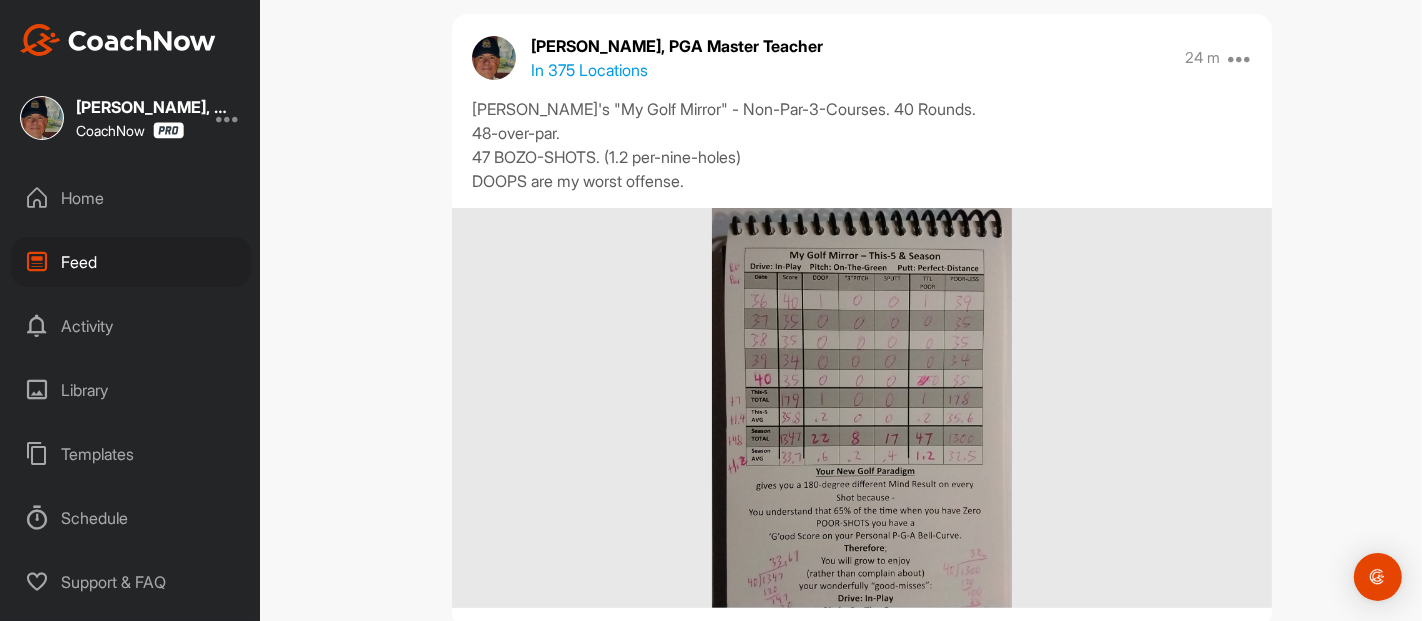 scroll, scrollTop: 0, scrollLeft: 0, axis: both 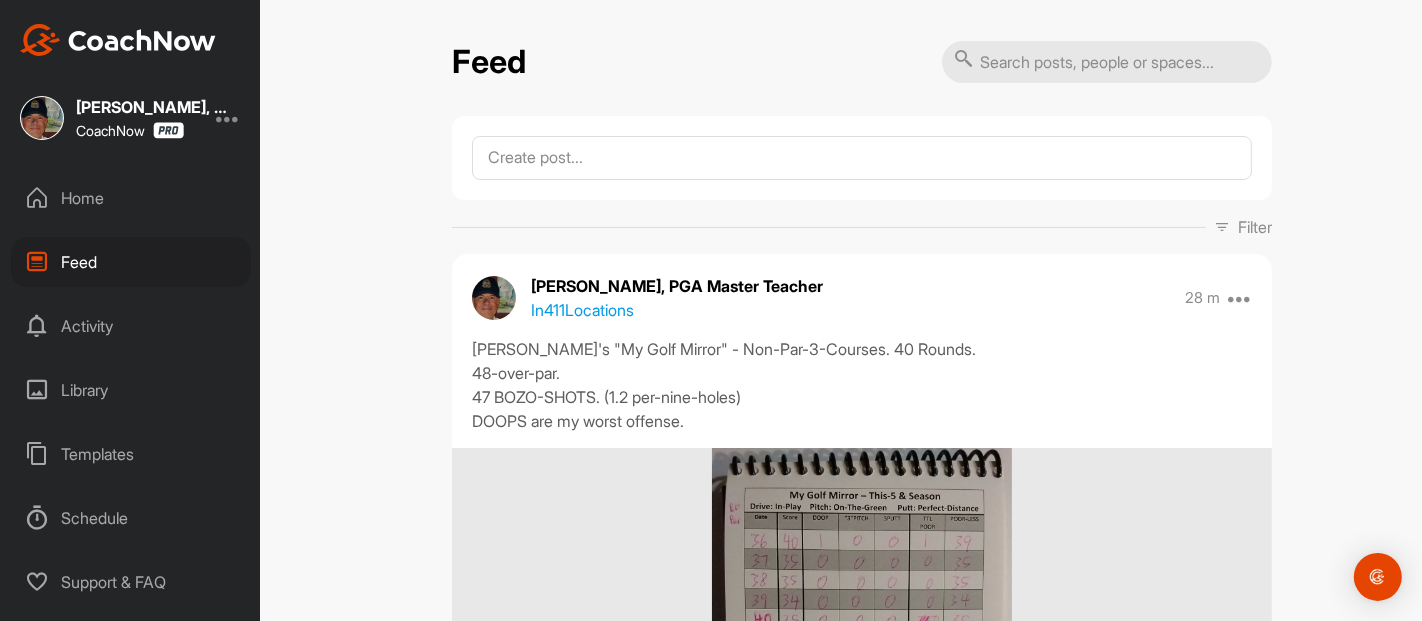 click on "Feed Filter Media Type Images Videos Notes Audio Documents Author AC [PERSON_NAME] [EMAIL_ADDRESS][DOMAIN_NAME] AC [PERSON_NAME] [EMAIL_ADDRESS][DOMAIN_NAME] AM [PERSON_NAME] [EMAIL_ADDRESS][DOMAIN_NAME] AL [PERSON_NAME] [PERSON_NAME][EMAIL_ADDRESS][DOMAIN_NAME] AK [PERSON_NAME] [EMAIL_ADDRESS][DOMAIN_NAME] AL [PERSON_NAME] [EMAIL_ADDRESS][DOMAIN_NAME] AB [PERSON_NAME] [EMAIL_ADDRESS][DOMAIN_NAME] [PERSON_NAME] [EMAIL_ADDRESS][DOMAIN_NAME] [PERSON_NAME] [PERSON_NAME][EMAIL_ADDRESS][DOMAIN_NAME] [PERSON_NAME] [EMAIL_ADDRESS][DOMAIN_NAME] AC [PERSON_NAME] [EMAIL_ADDRESS][DOMAIN_NAME] AC [PERSON_NAME] [EMAIL_ADDRESS][DOMAIN_NAME] AG [PERSON_NAME] [EMAIL_ADDRESS][DOMAIN_NAME] [PERSON_NAME] [PERSON_NAME][EMAIL_ADDRESS][DOMAIN_NAME] [PERSON_NAME] [PERSON_NAME][EMAIL_ADDRESS][DOMAIN_NAME] [PERSON_NAME] [EMAIL_ADDRESS][DOMAIN_NAME] [PERSON_NAME] [PERSON_NAME][EMAIL_ADDRESS][PERSON_NAME][DOMAIN_NAME] AN [PERSON_NAME] [PERSON_NAME][EMAIL_ADDRESS][PERSON_NAME][DOMAIN_NAME] AB [PERSON_NAME] [EMAIL_ADDRESS][DOMAIN_NAME] [PERSON_NAME] [EMAIL_ADDRESS][DOMAIN_NAME] [PERSON_NAME] [EMAIL_ADDRESS][DOMAIN_NAME] AV [PERSON_NAME] [PERSON_NAME][EMAIL_ADDRESS][DOMAIN_NAME] AF [PERSON_NAME] [PERSON_NAME][EMAIL_ADDRESS][PERSON_NAME][DOMAIN_NAME] AC [PERSON_NAME] [EMAIL_ADDRESS][DOMAIN_NAME] AT Arsh Tendni [EMAIL_ADDRESS][DOMAIN_NAME] AT [PERSON_NAME] BB BH BS" at bounding box center [862, 310] 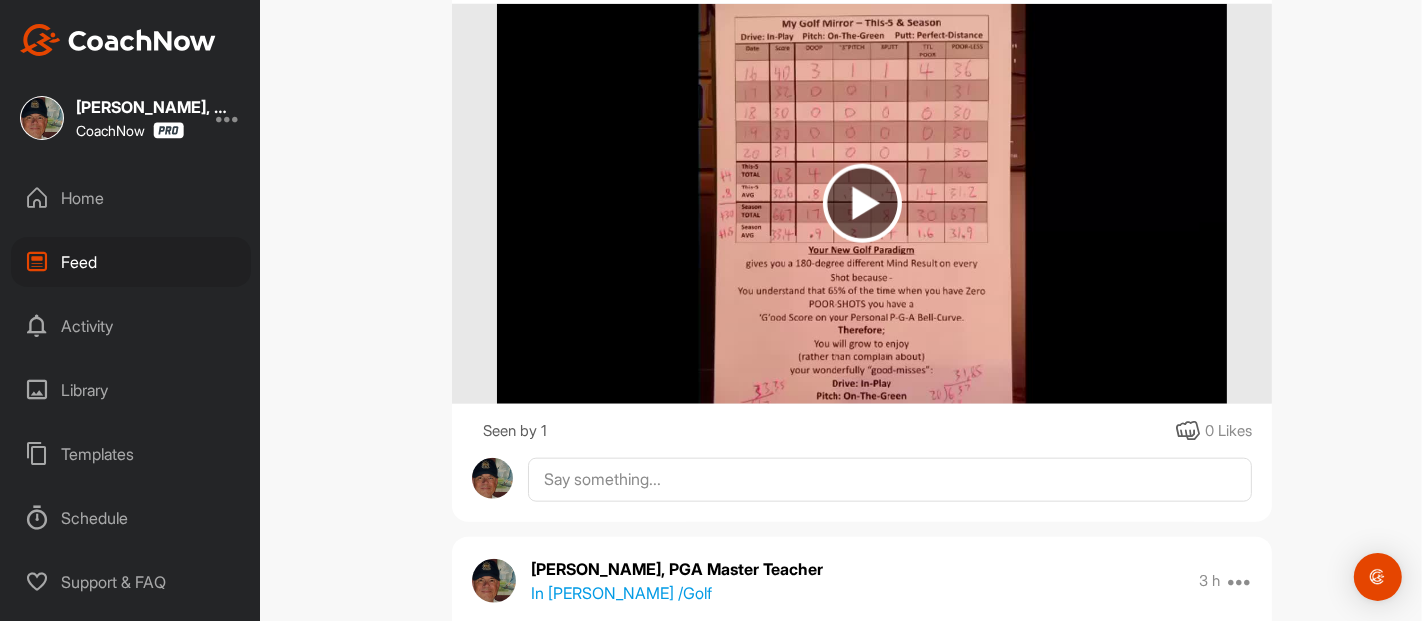 scroll, scrollTop: 1733, scrollLeft: 0, axis: vertical 